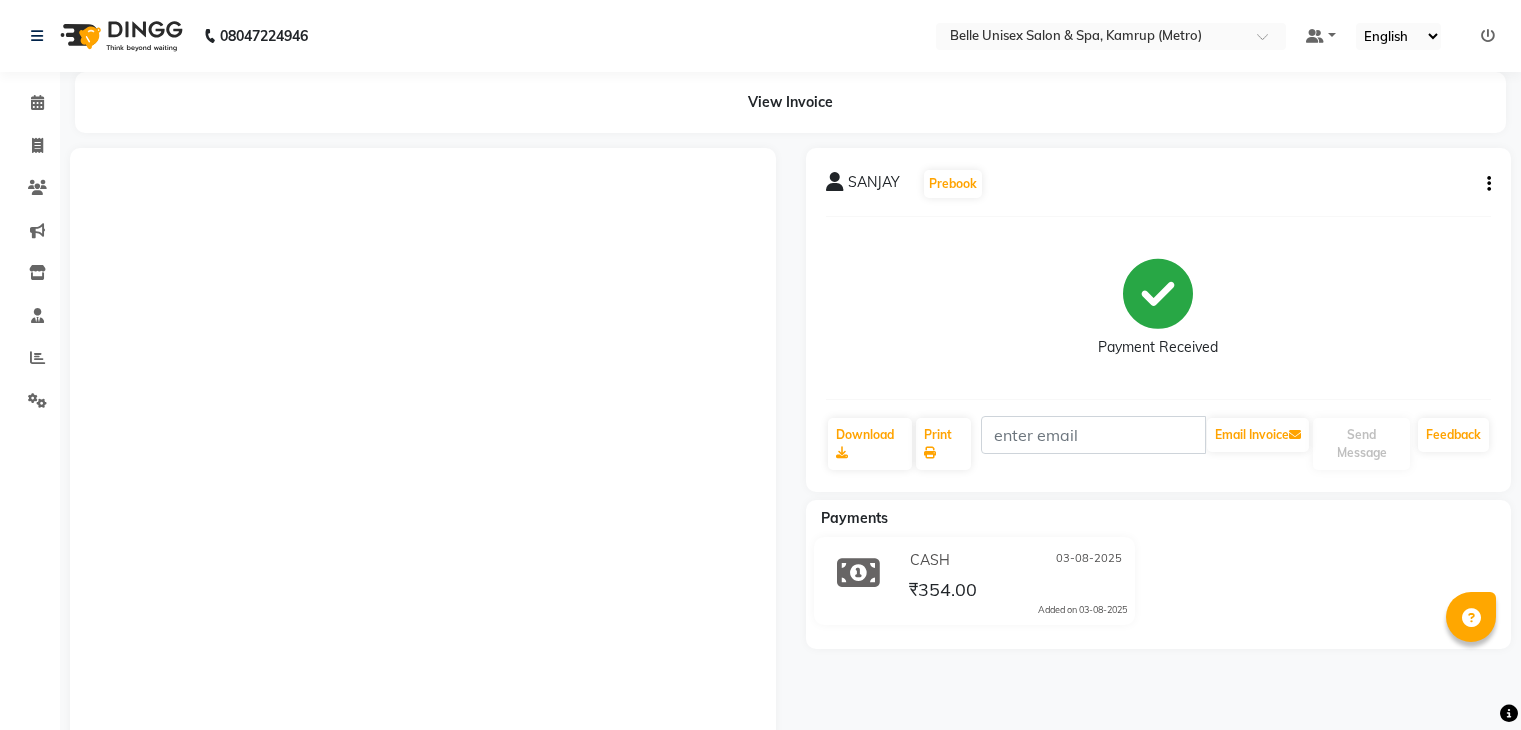 scroll, scrollTop: 0, scrollLeft: 0, axis: both 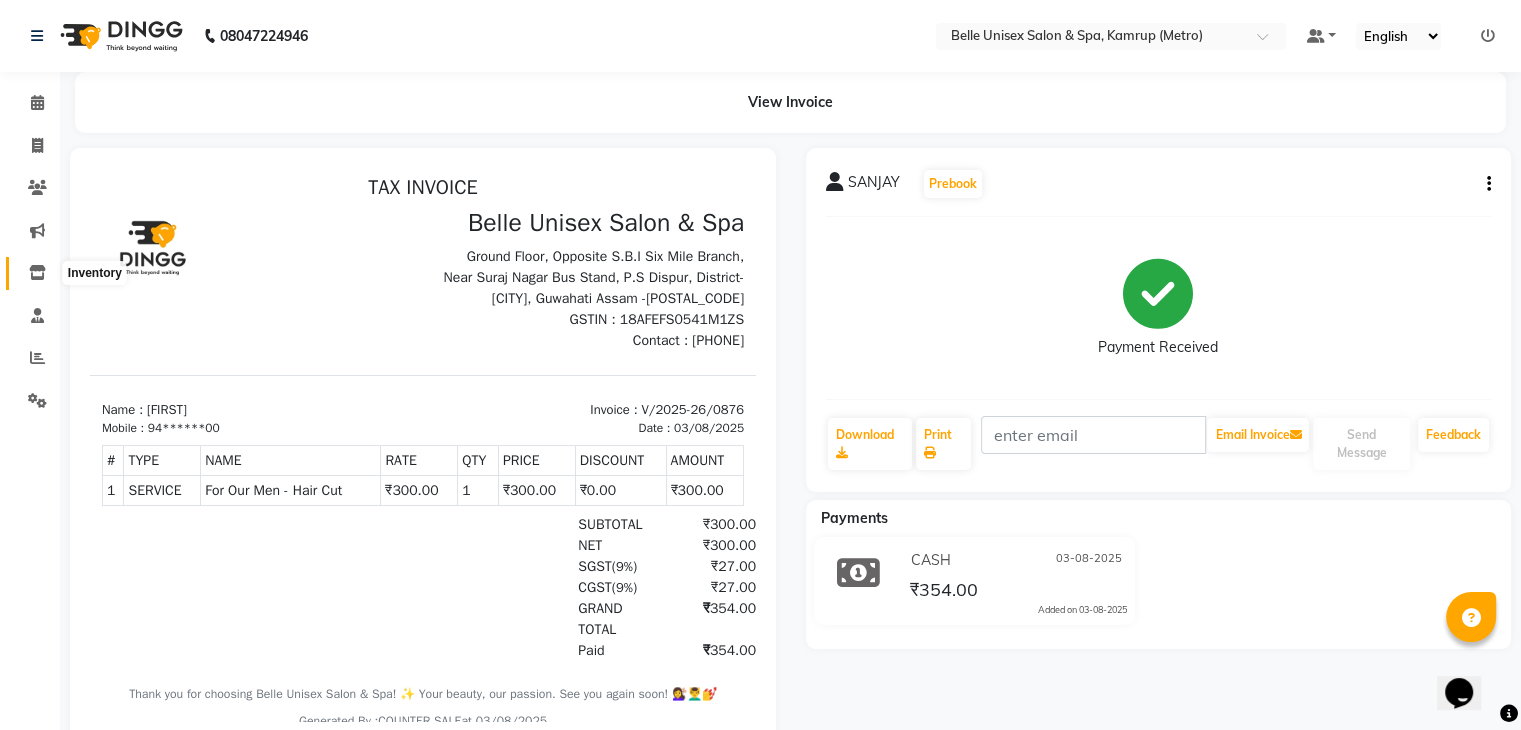 click 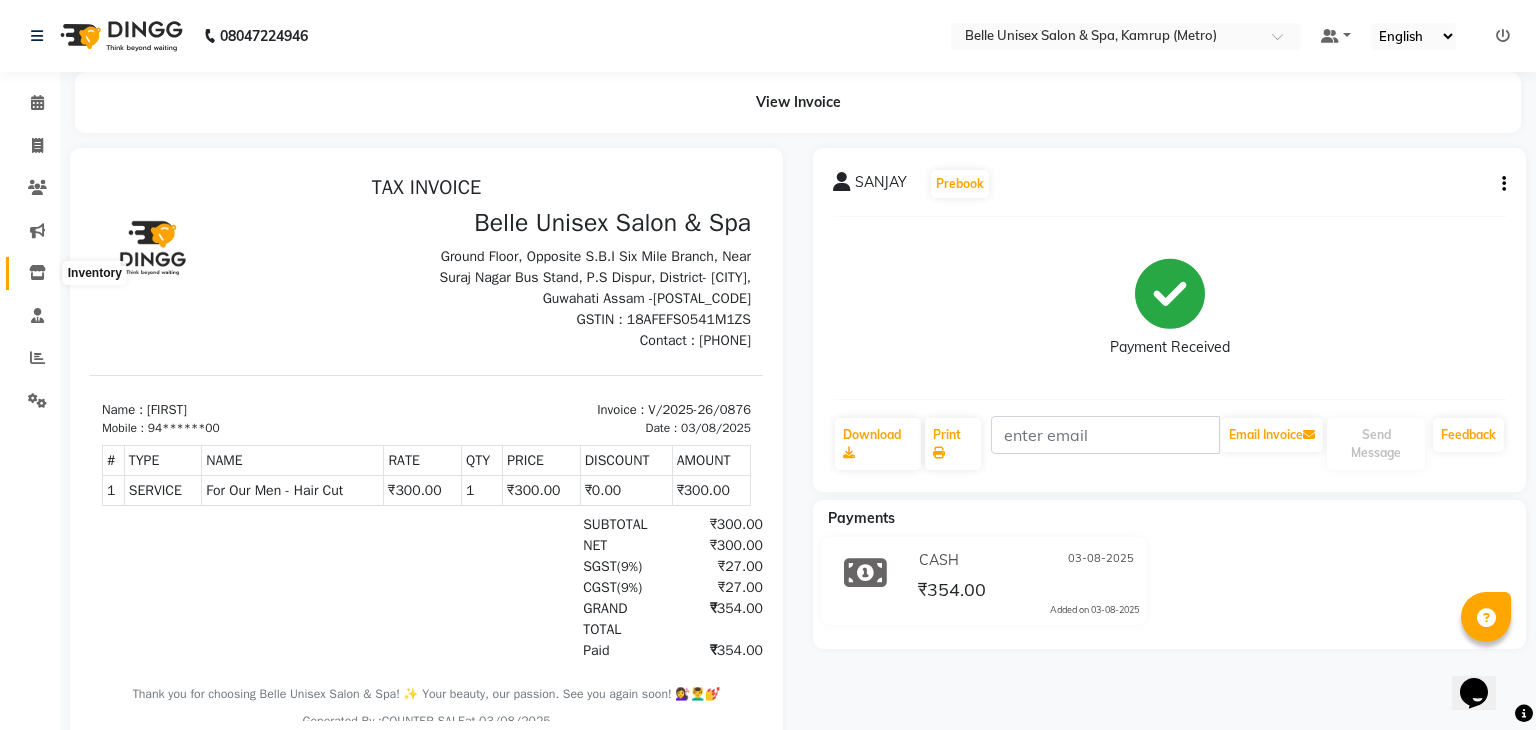select 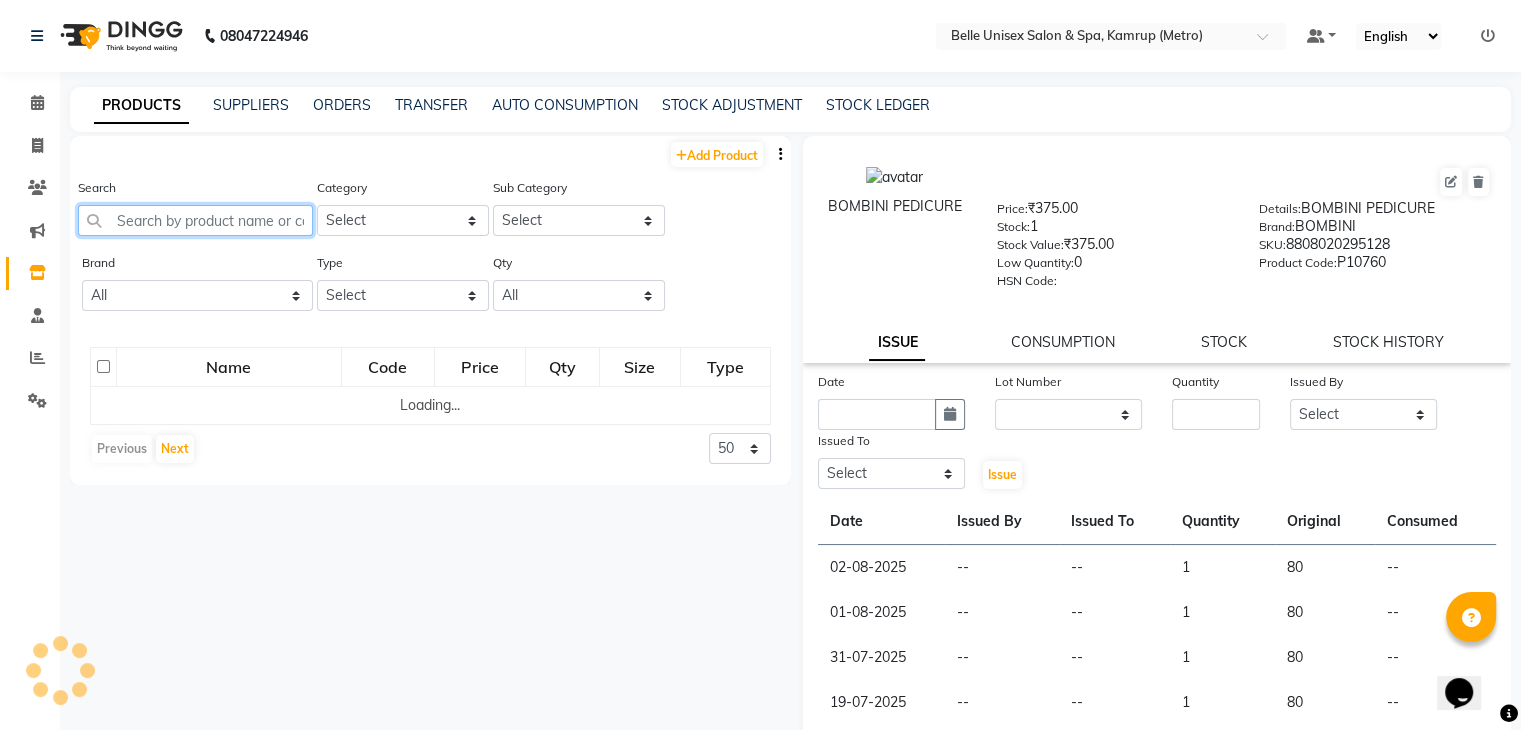 click 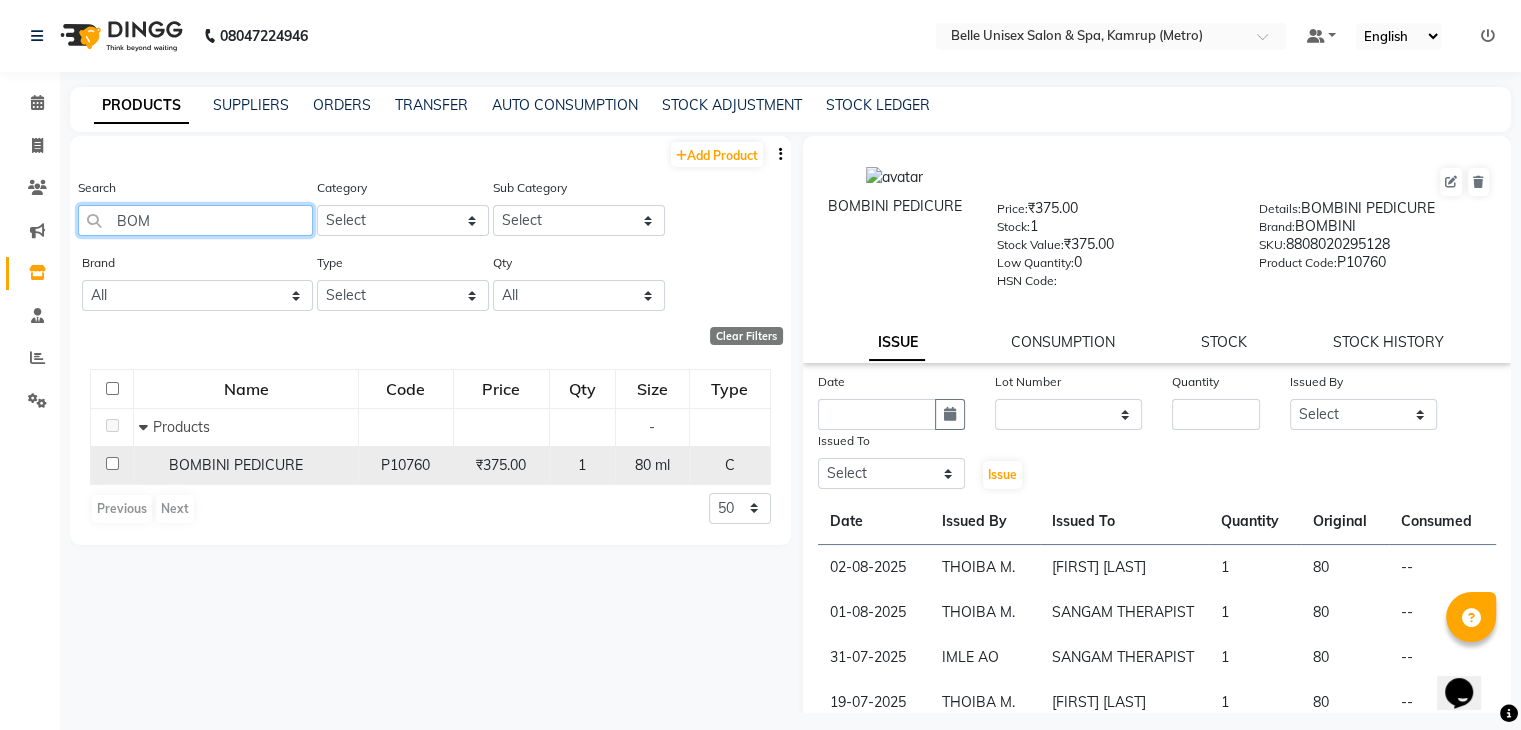 type on "BOM" 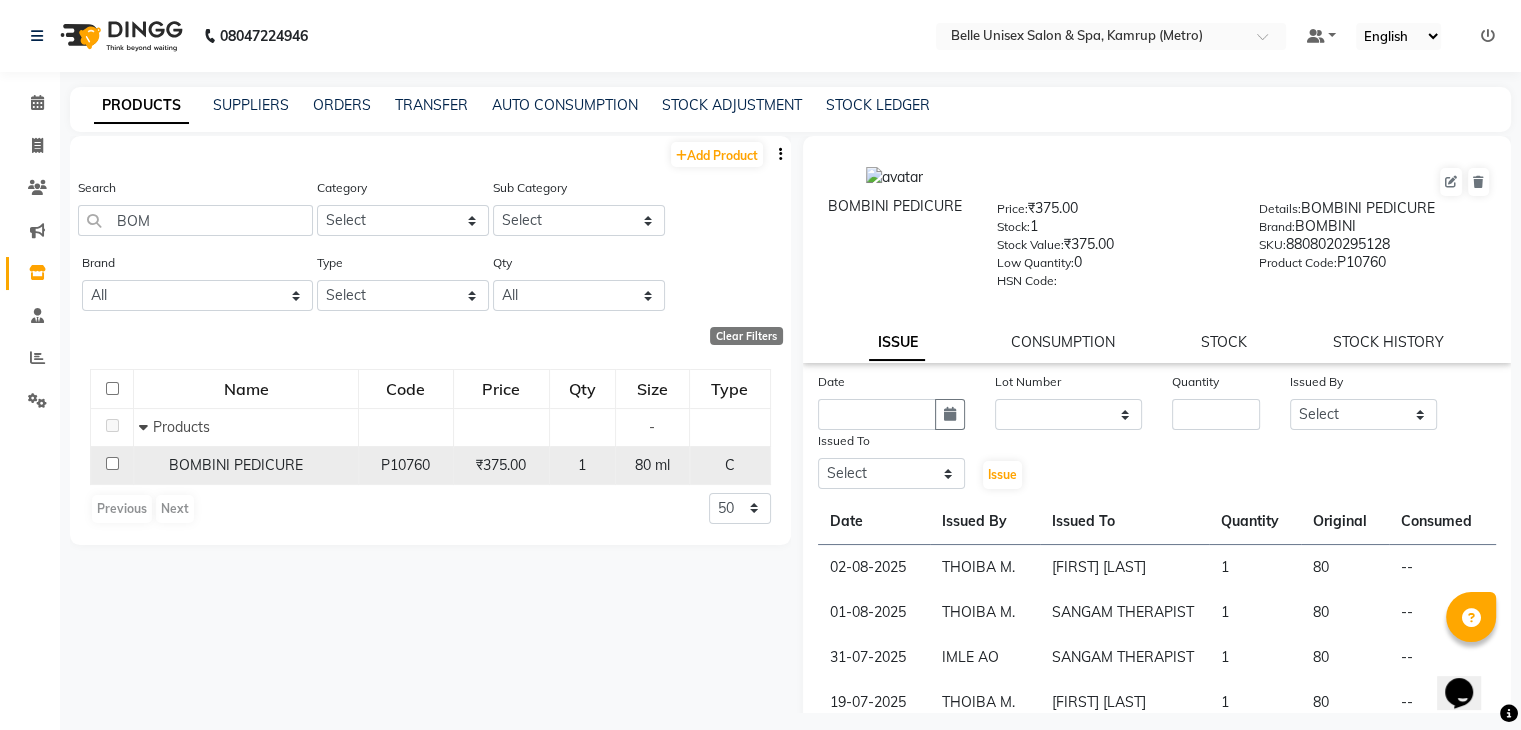 click 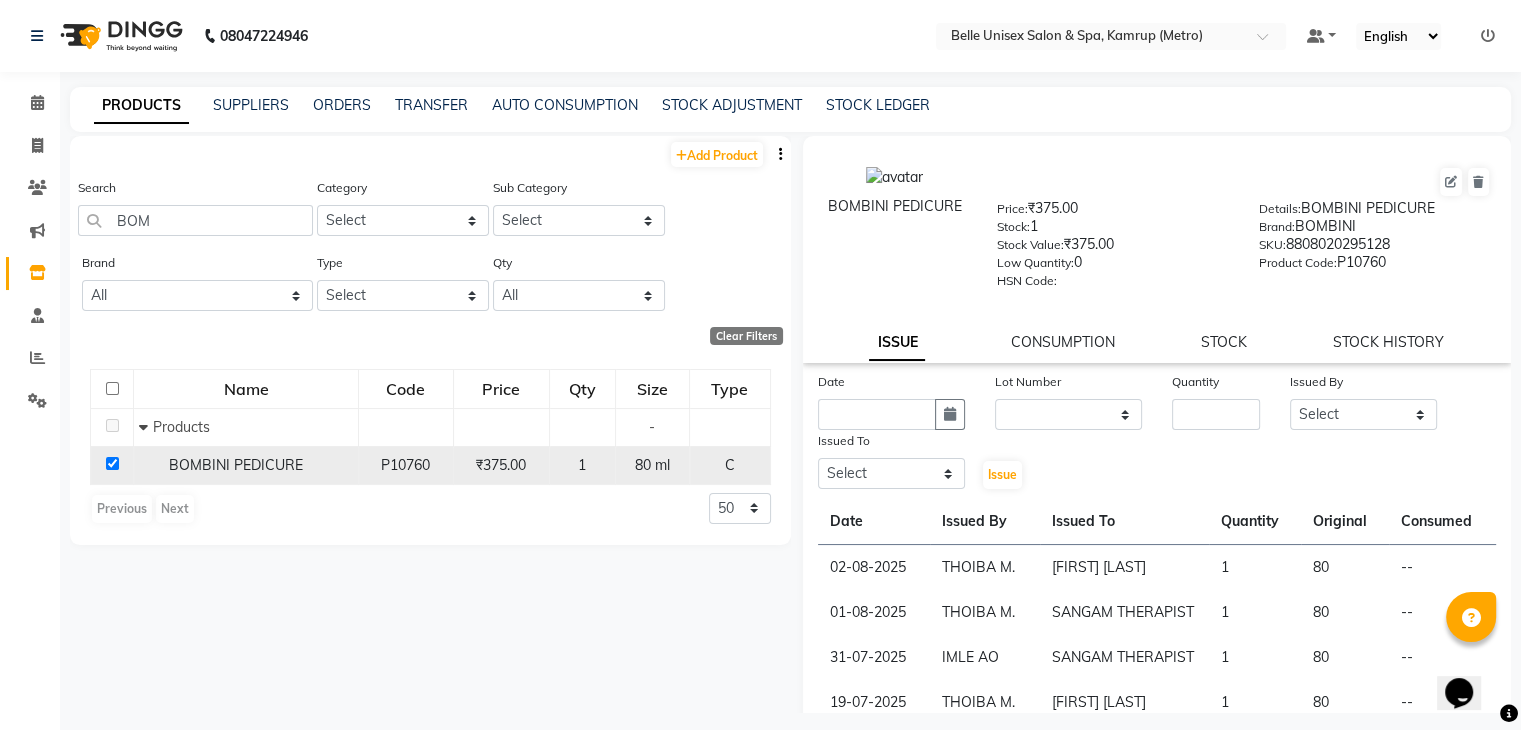 checkbox on "true" 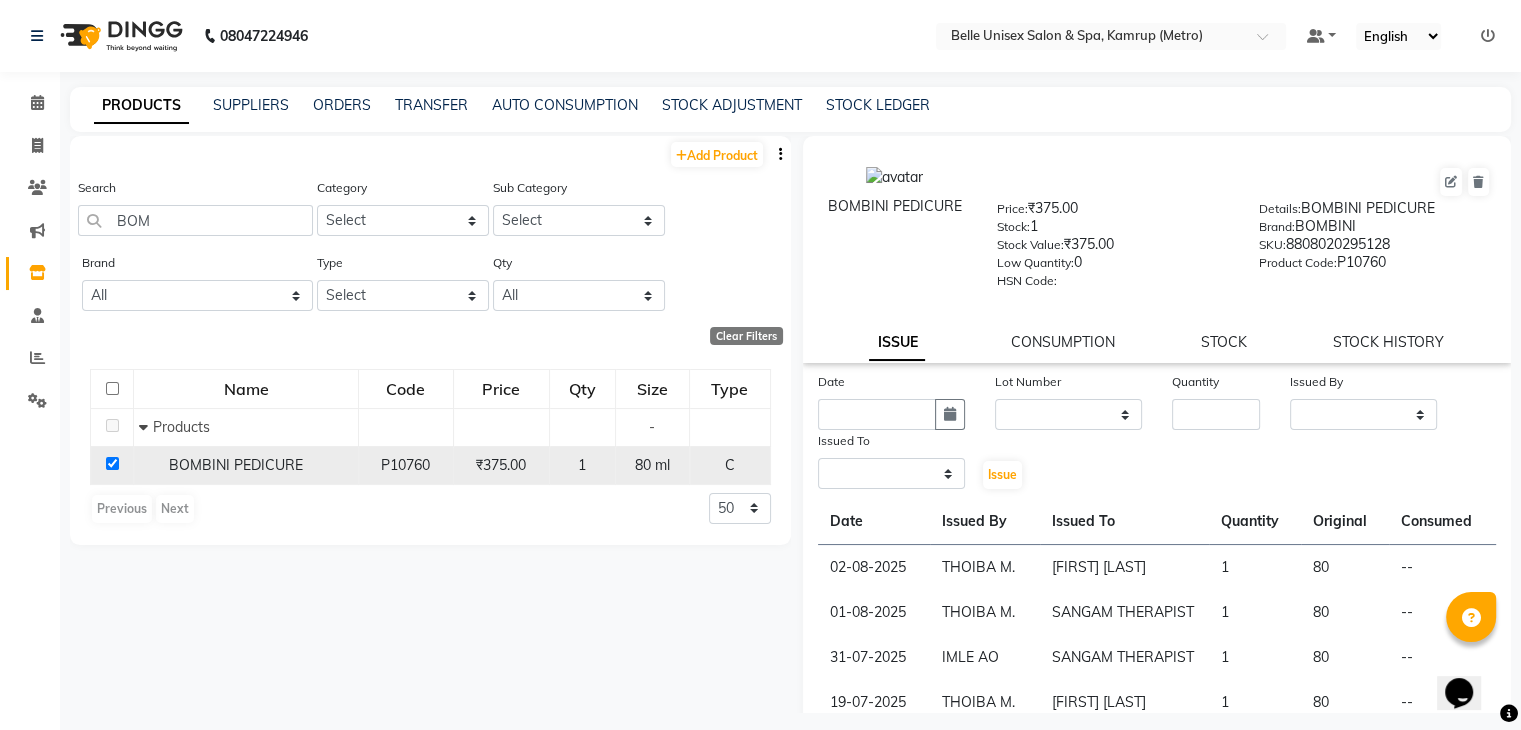 select 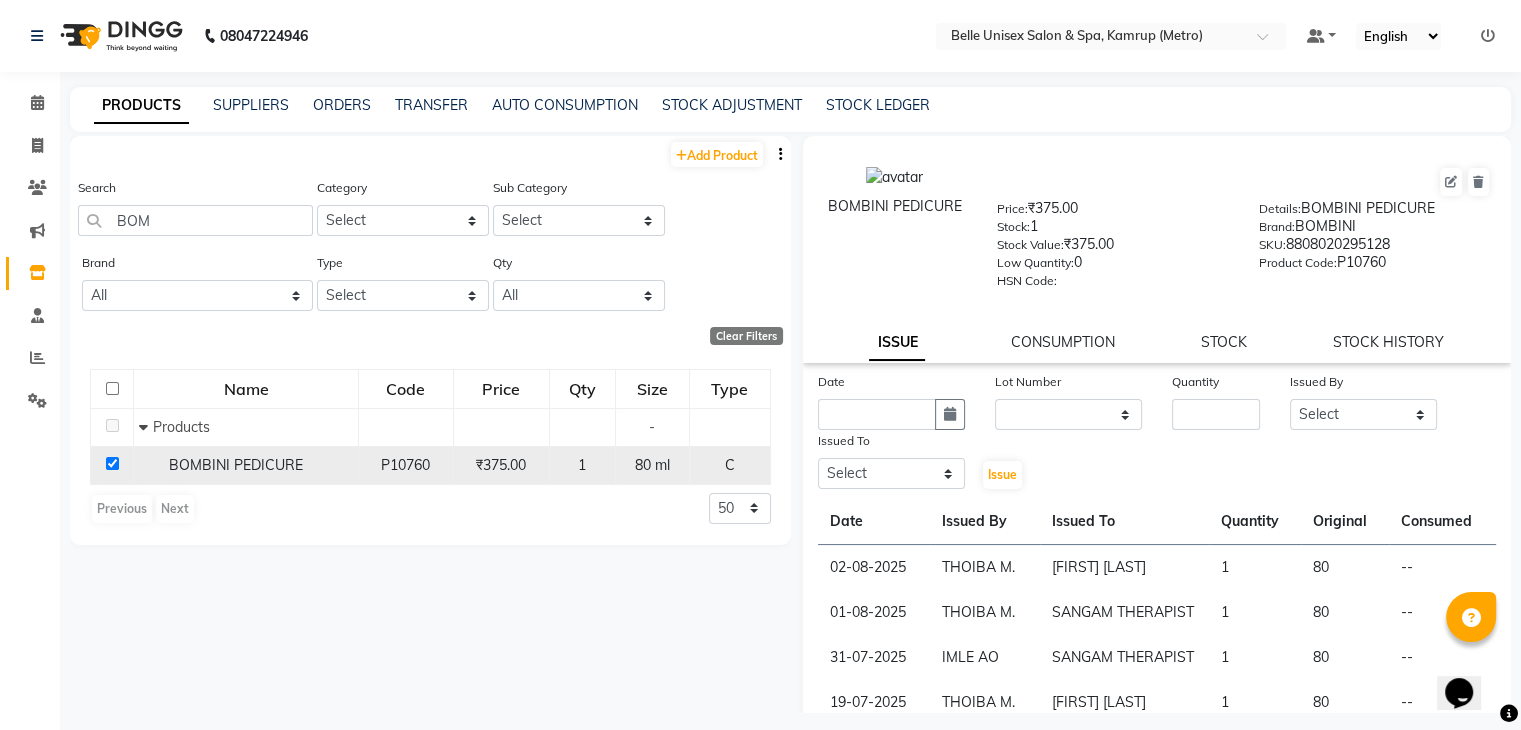 click 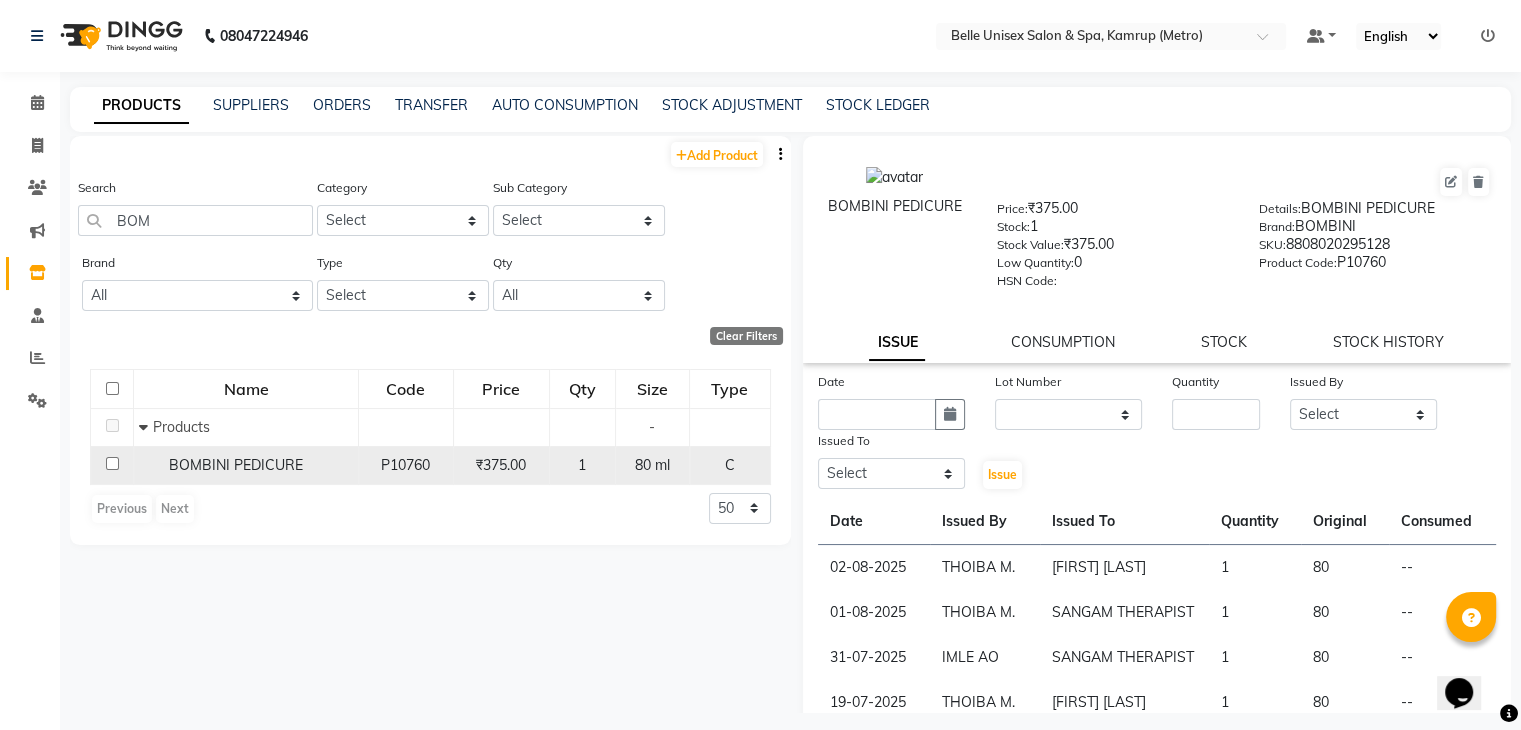 checkbox on "false" 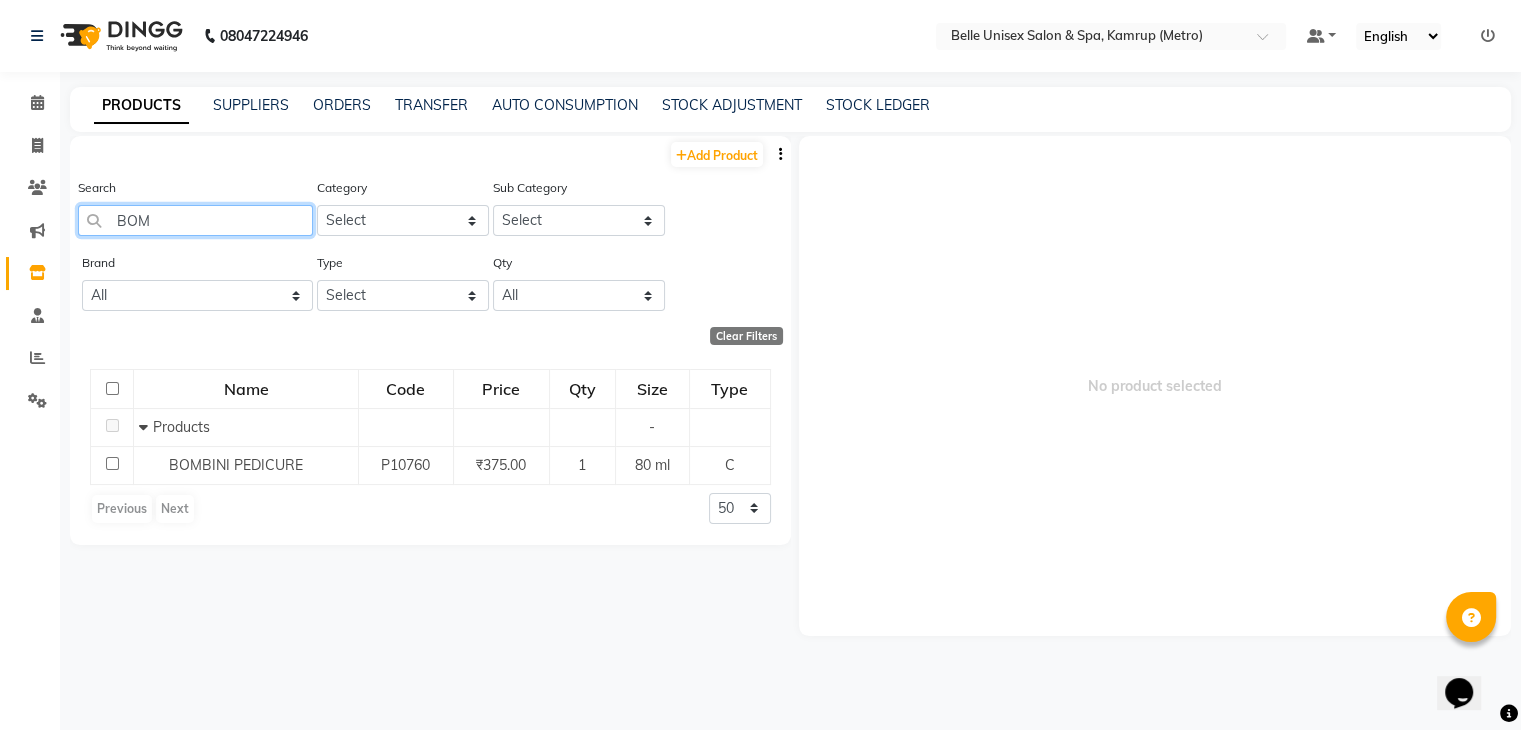 drag, startPoint x: 190, startPoint y: 208, endPoint x: 0, endPoint y: 245, distance: 193.5691 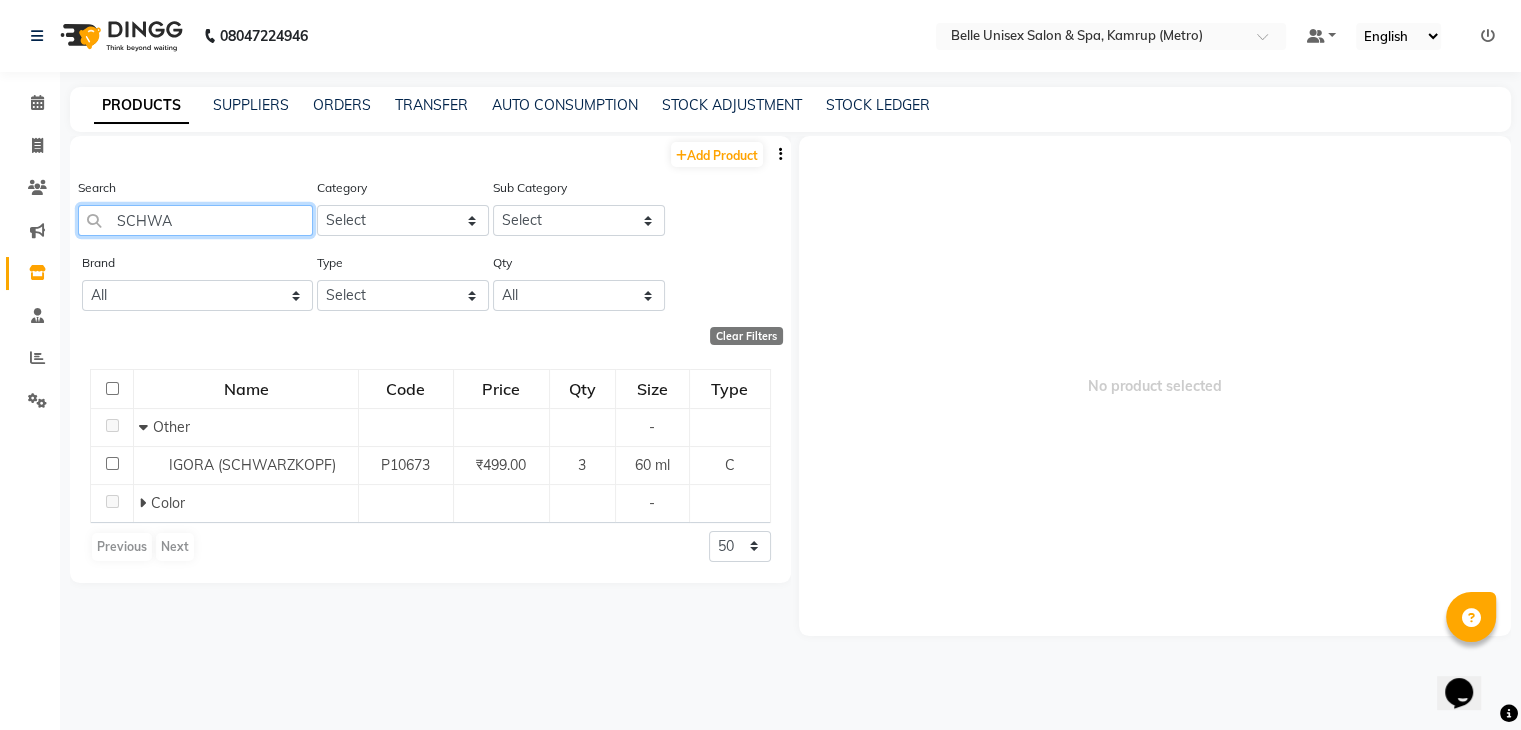 type on "SCHWAR" 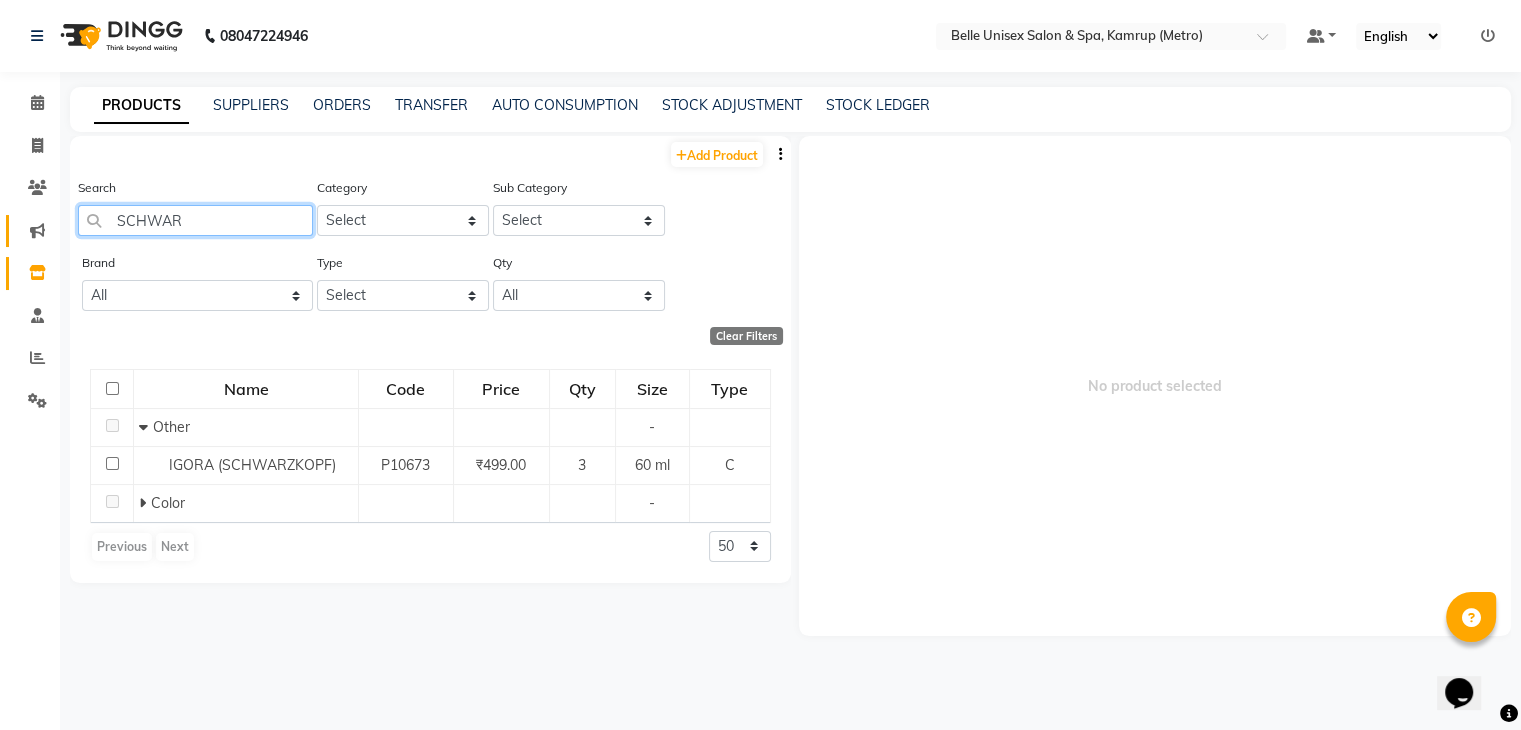 drag, startPoint x: 202, startPoint y: 222, endPoint x: 5, endPoint y: 228, distance: 197.09135 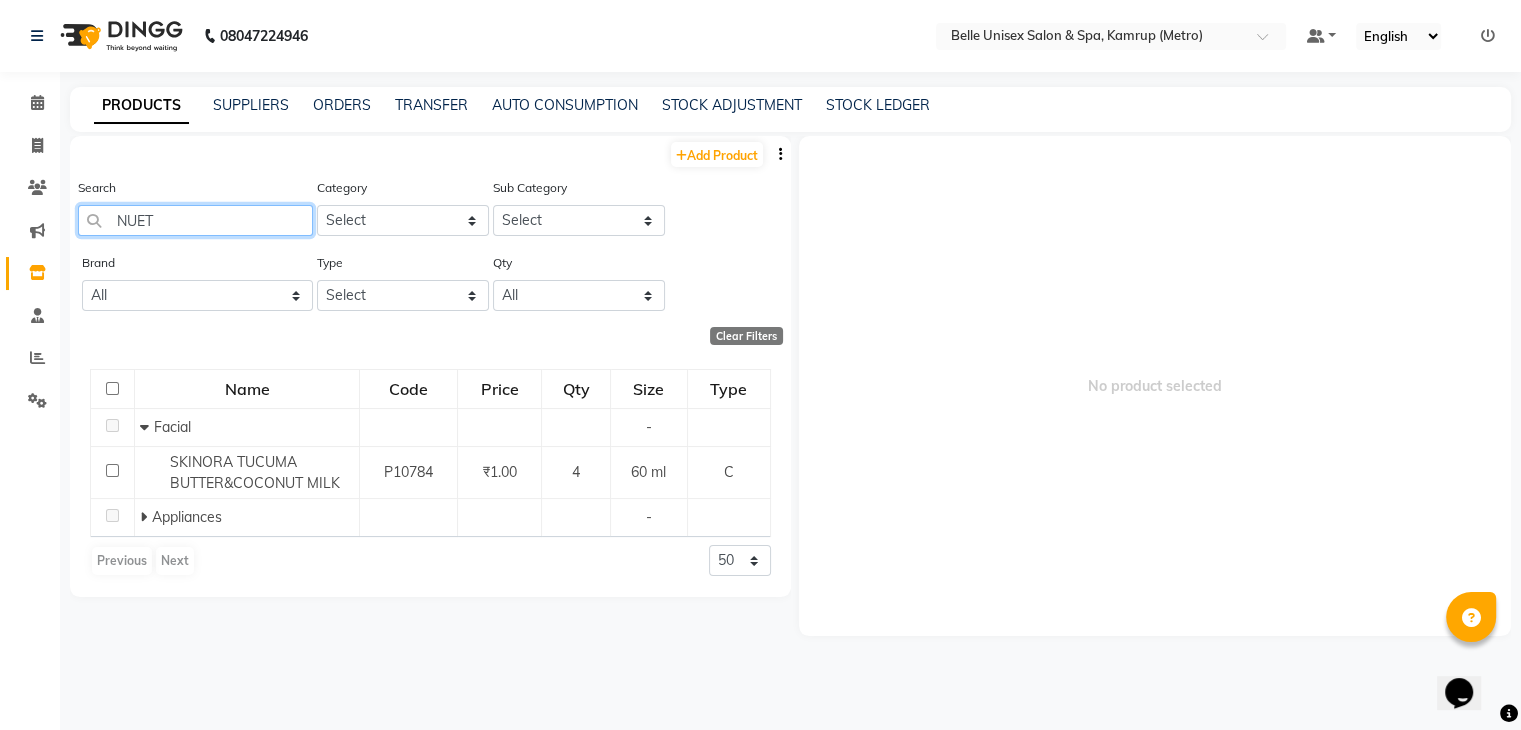type on "NUETR" 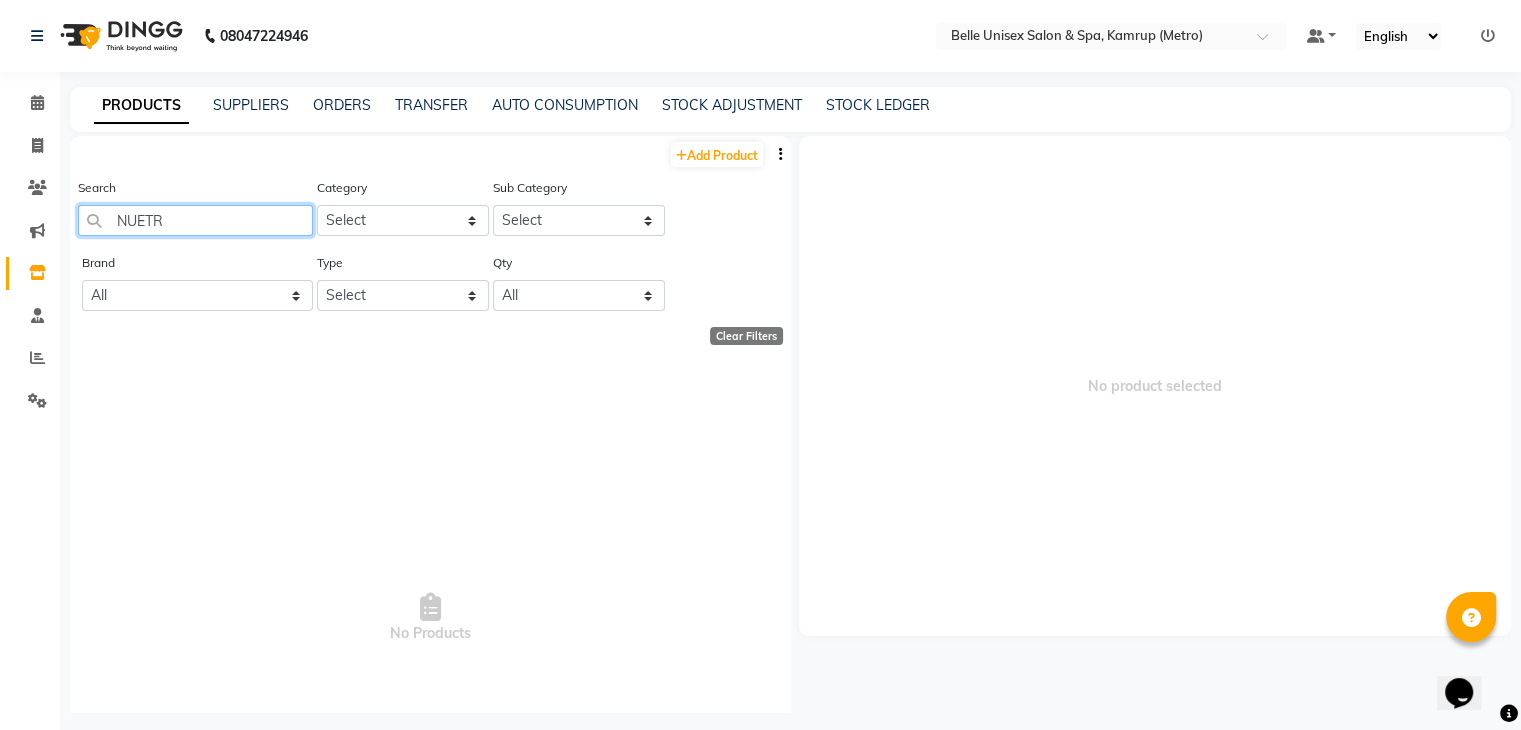 drag, startPoint x: 205, startPoint y: 221, endPoint x: 0, endPoint y: 231, distance: 205.24376 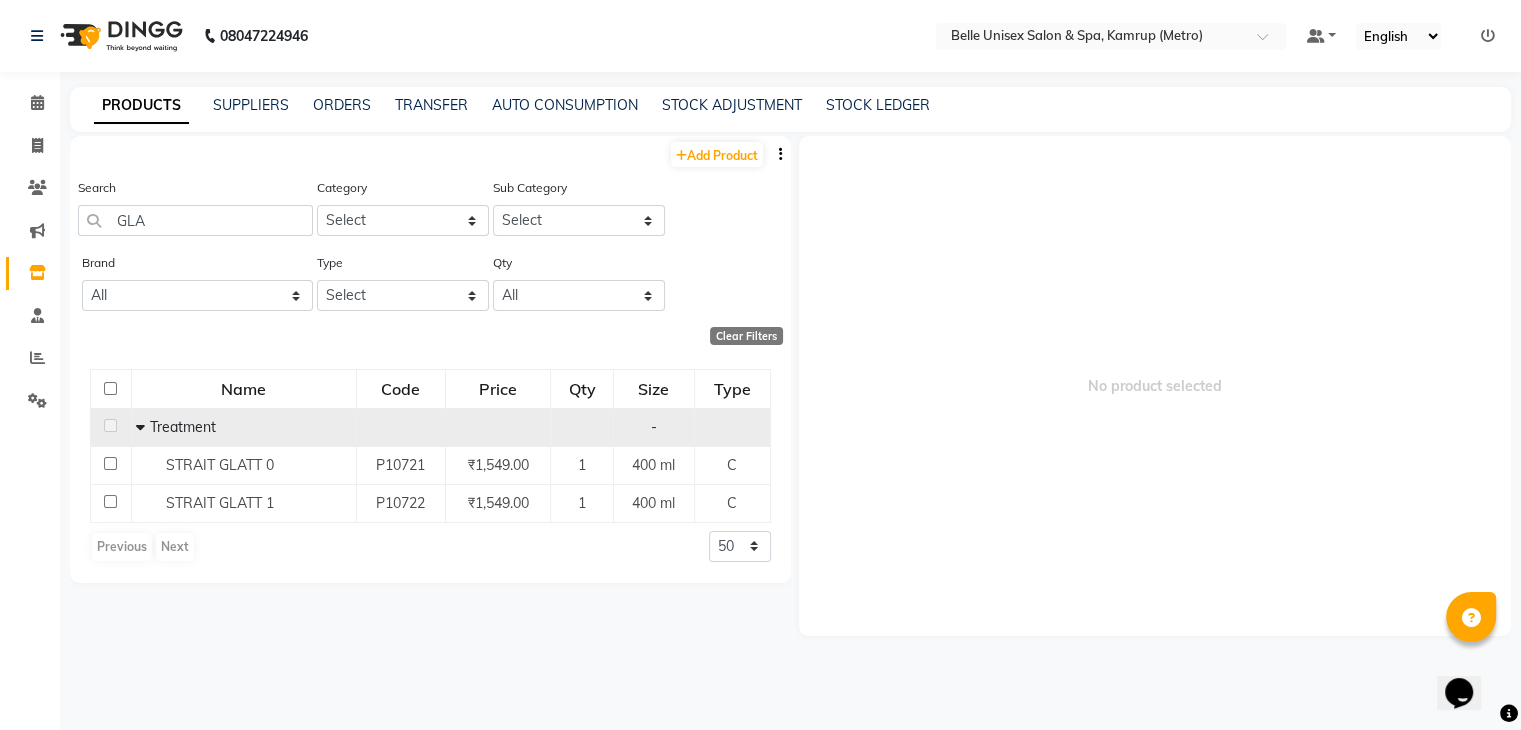 click 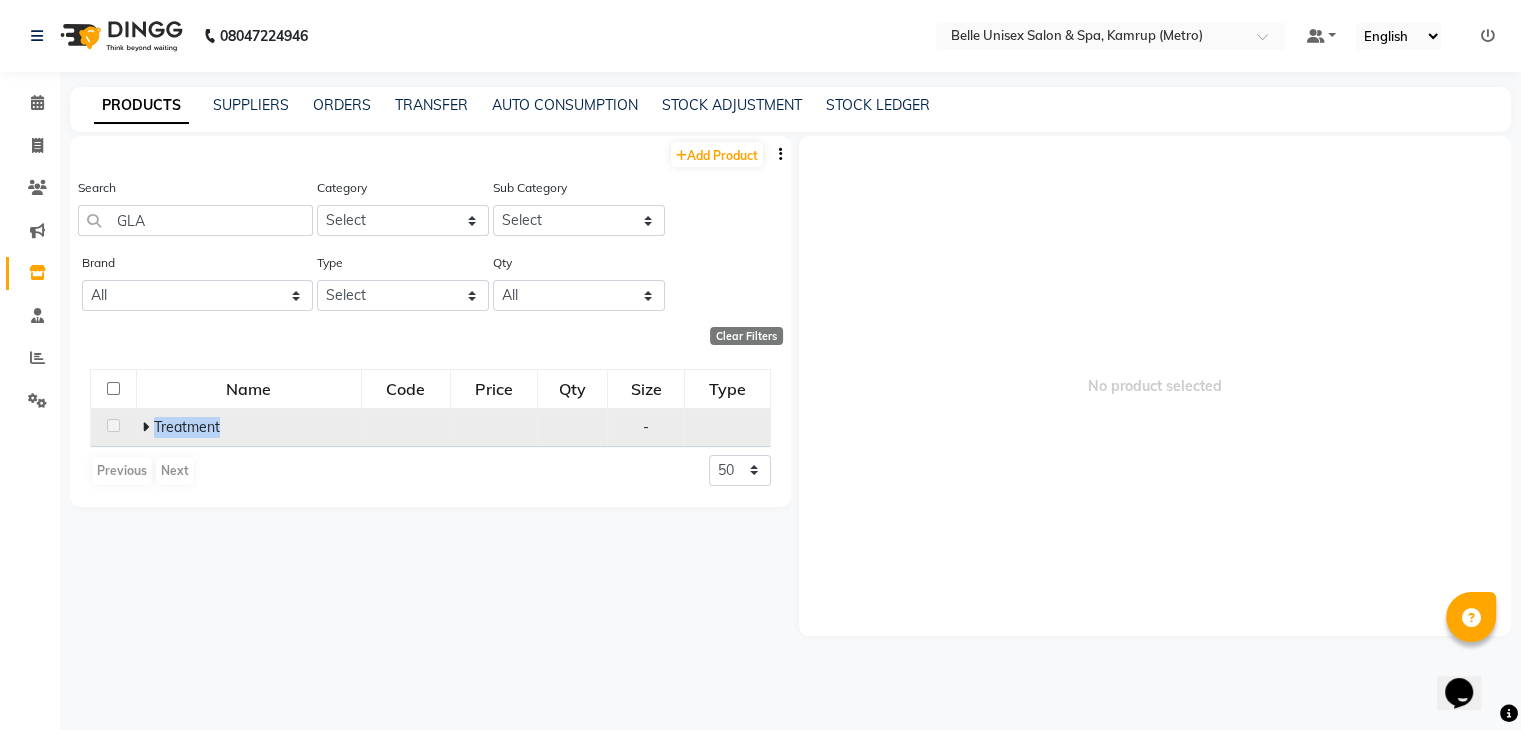 click on "Treatment" 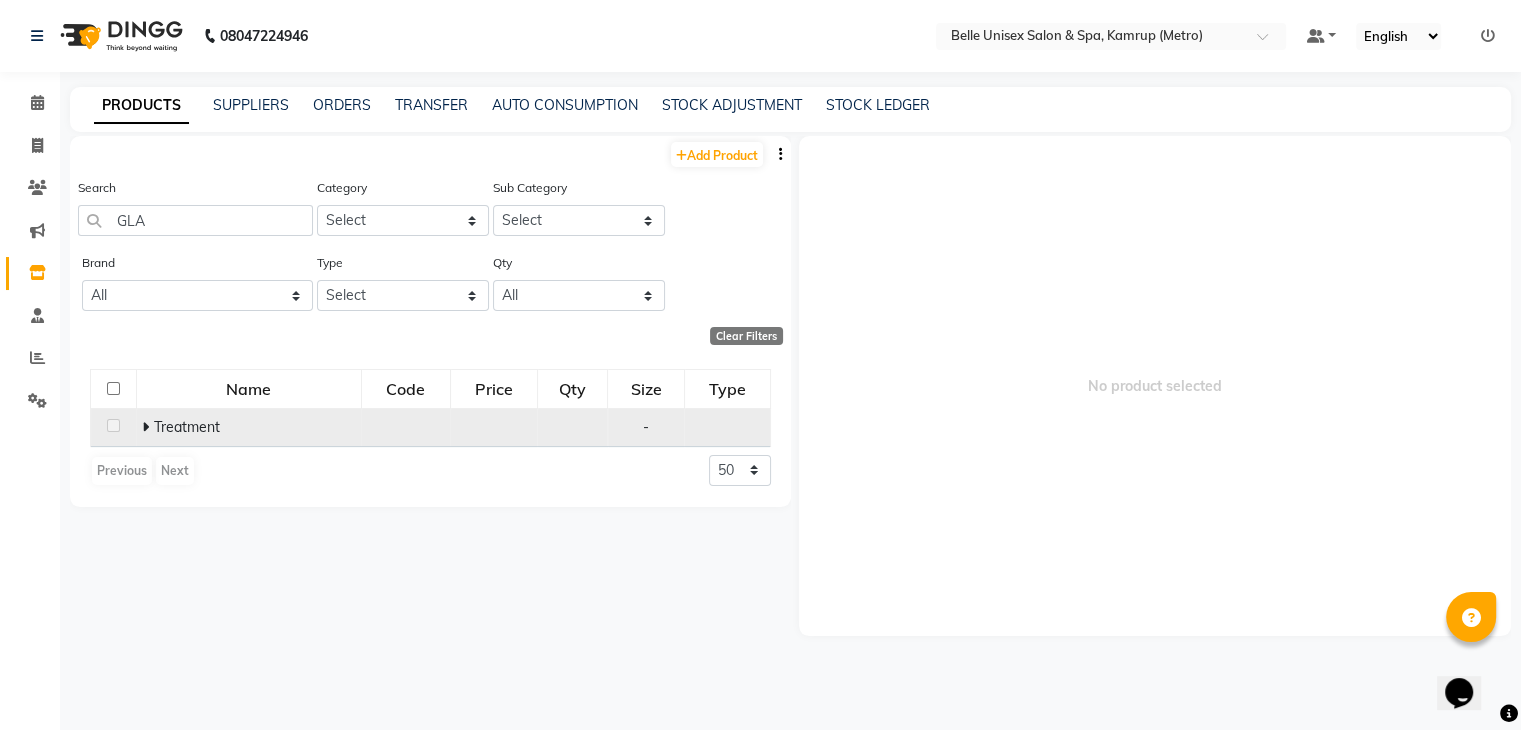 click 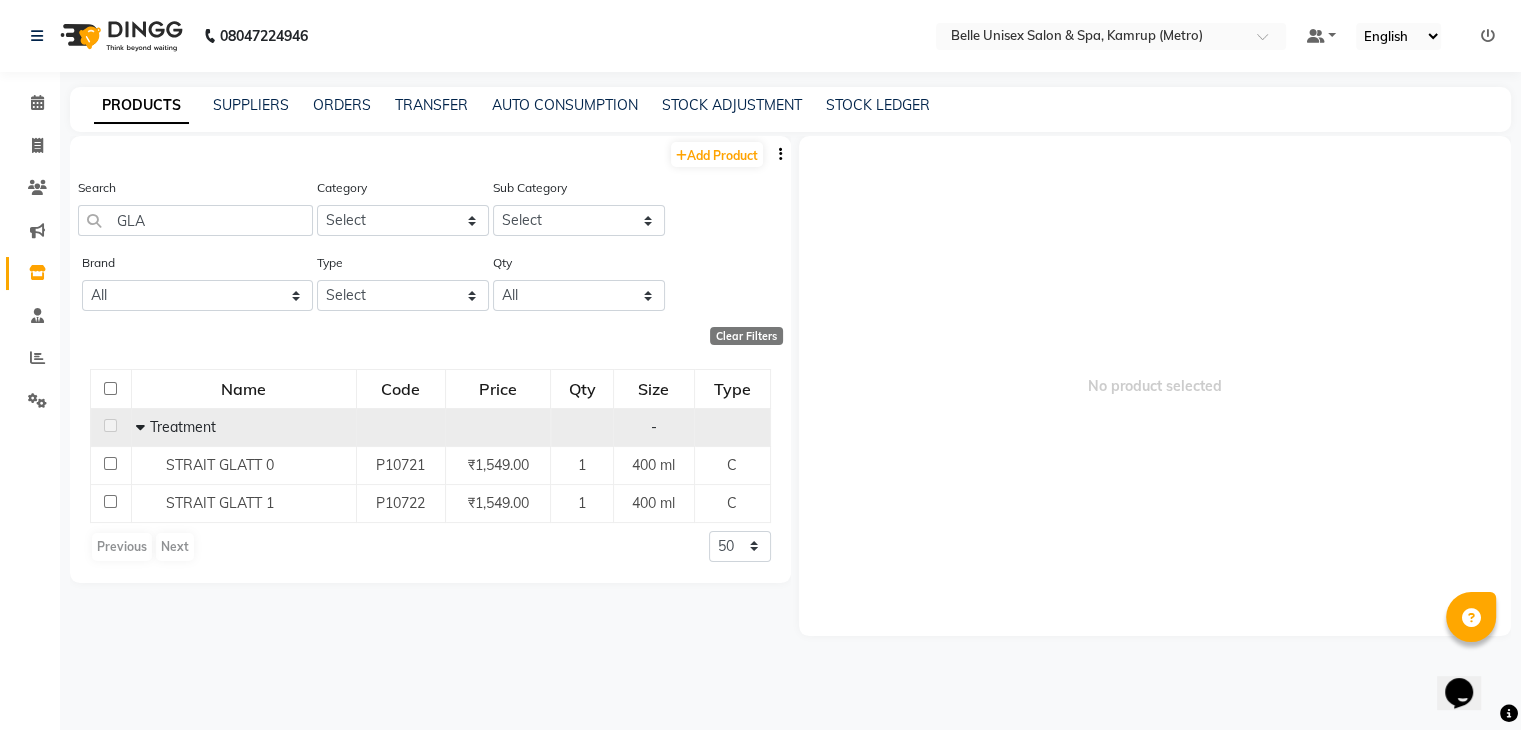 scroll, scrollTop: 13, scrollLeft: 0, axis: vertical 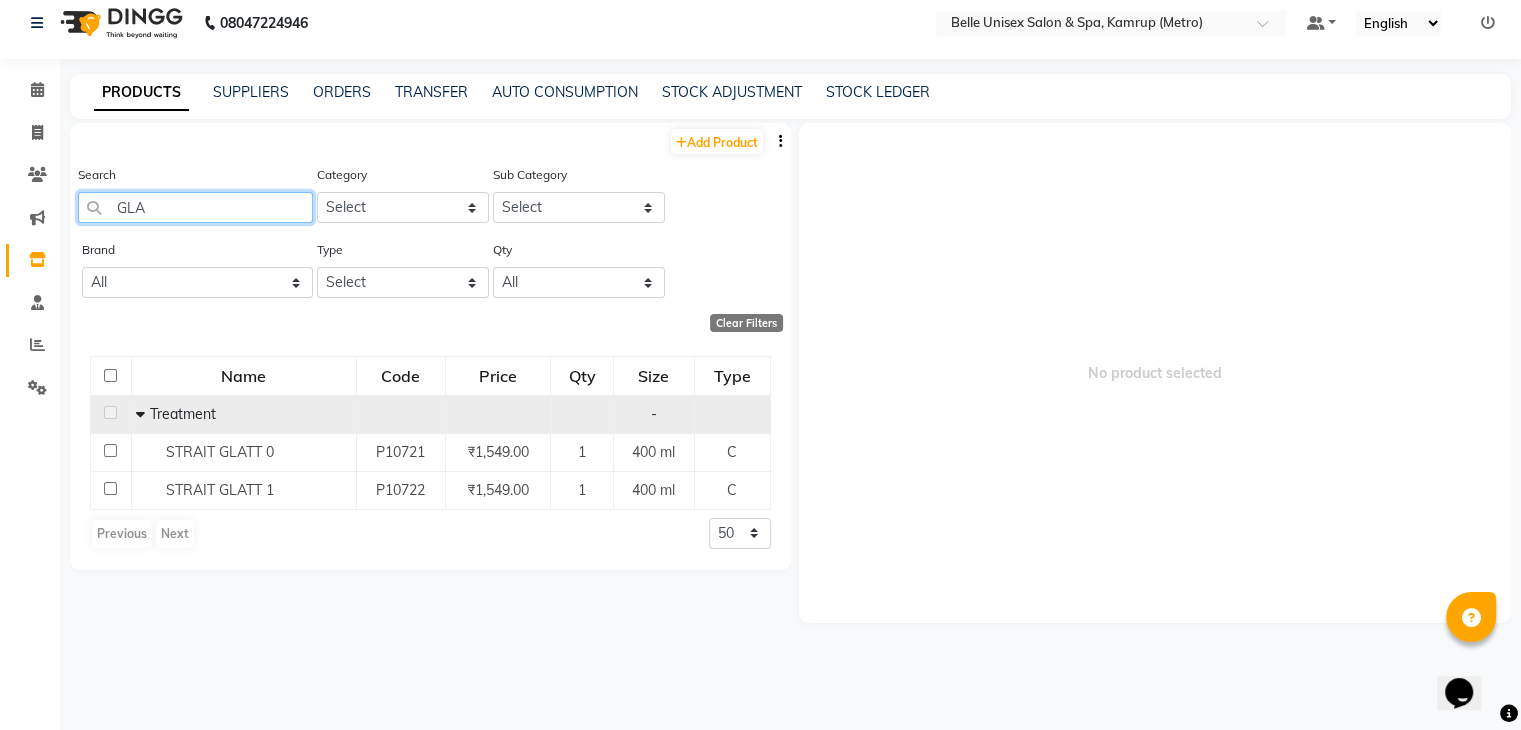 click on "GLA" 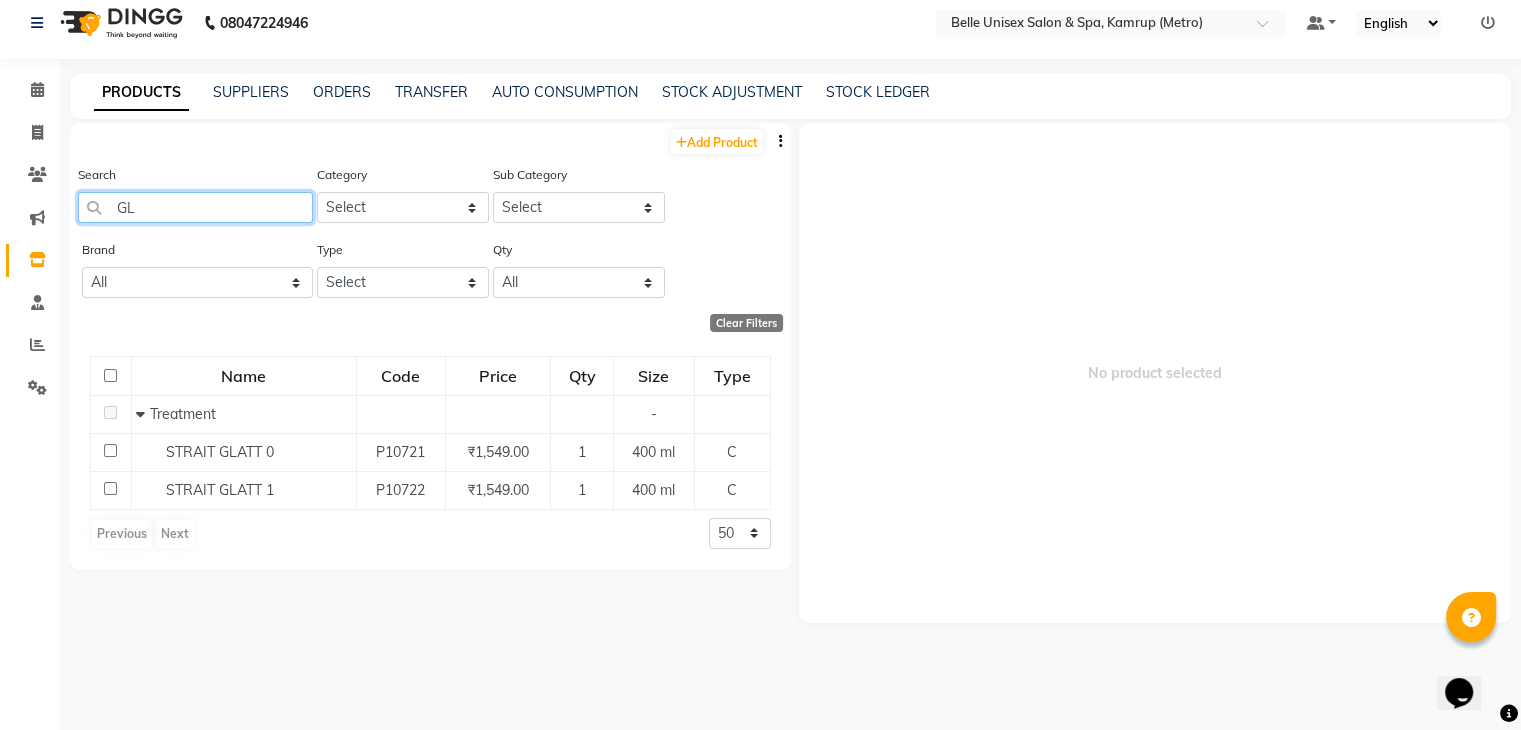type on "G" 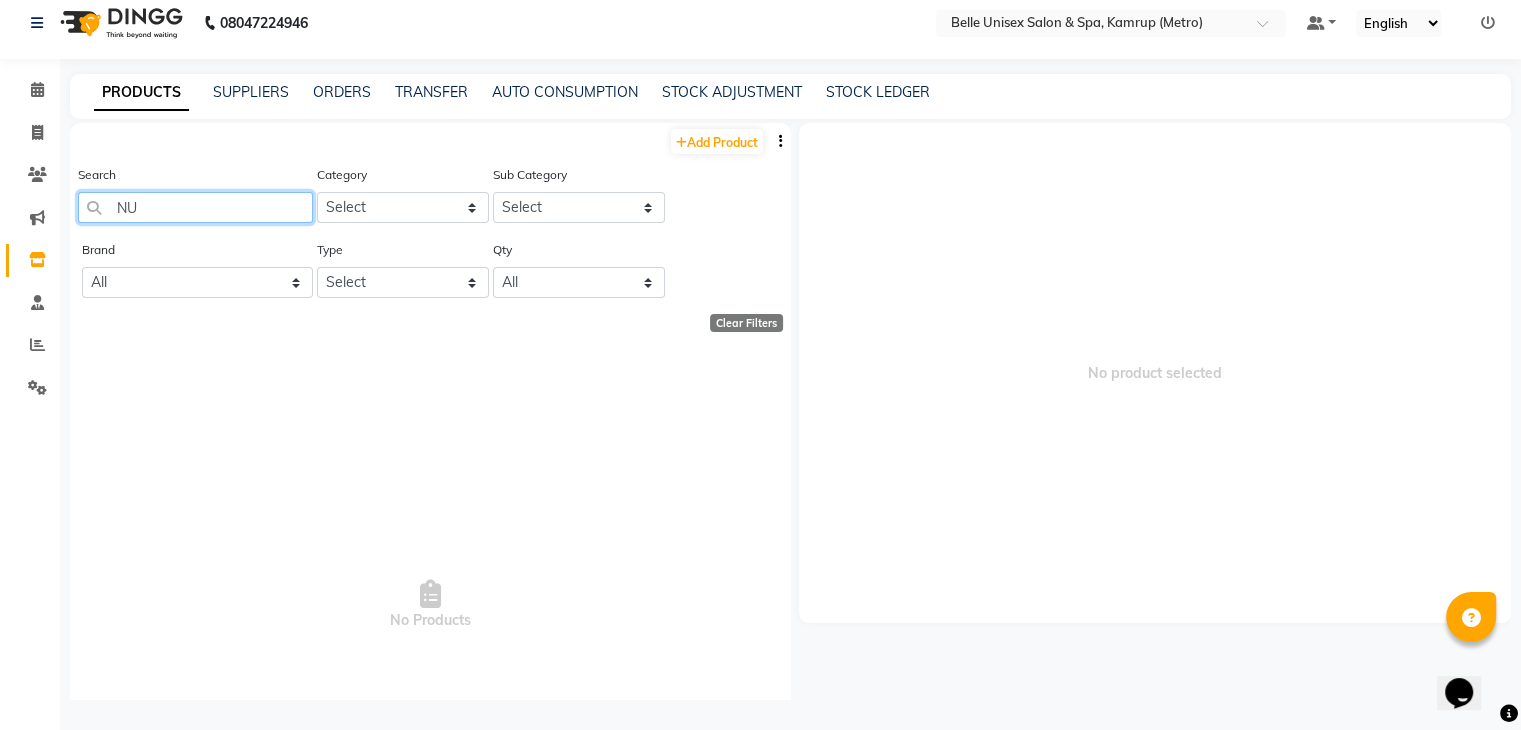 type on "N" 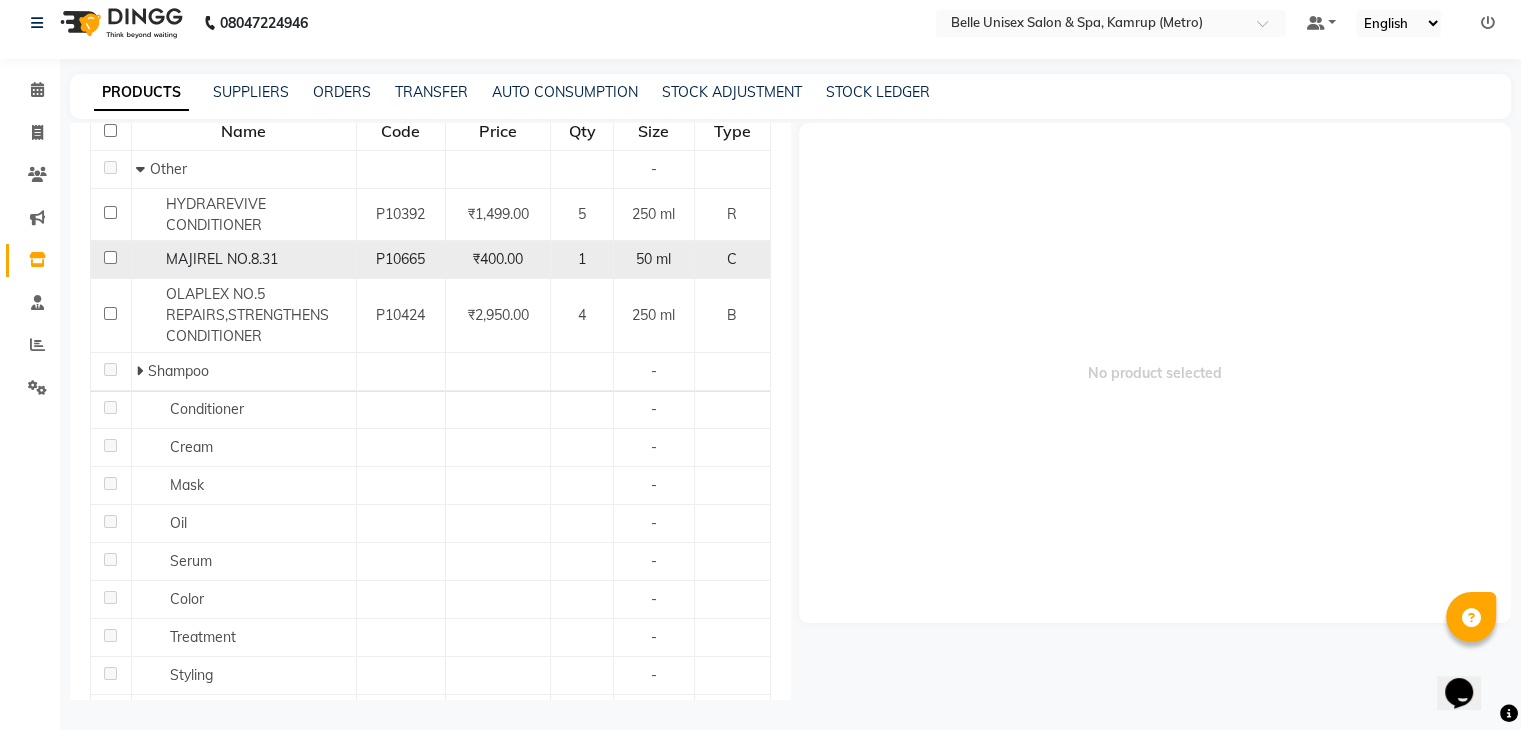 scroll, scrollTop: 300, scrollLeft: 0, axis: vertical 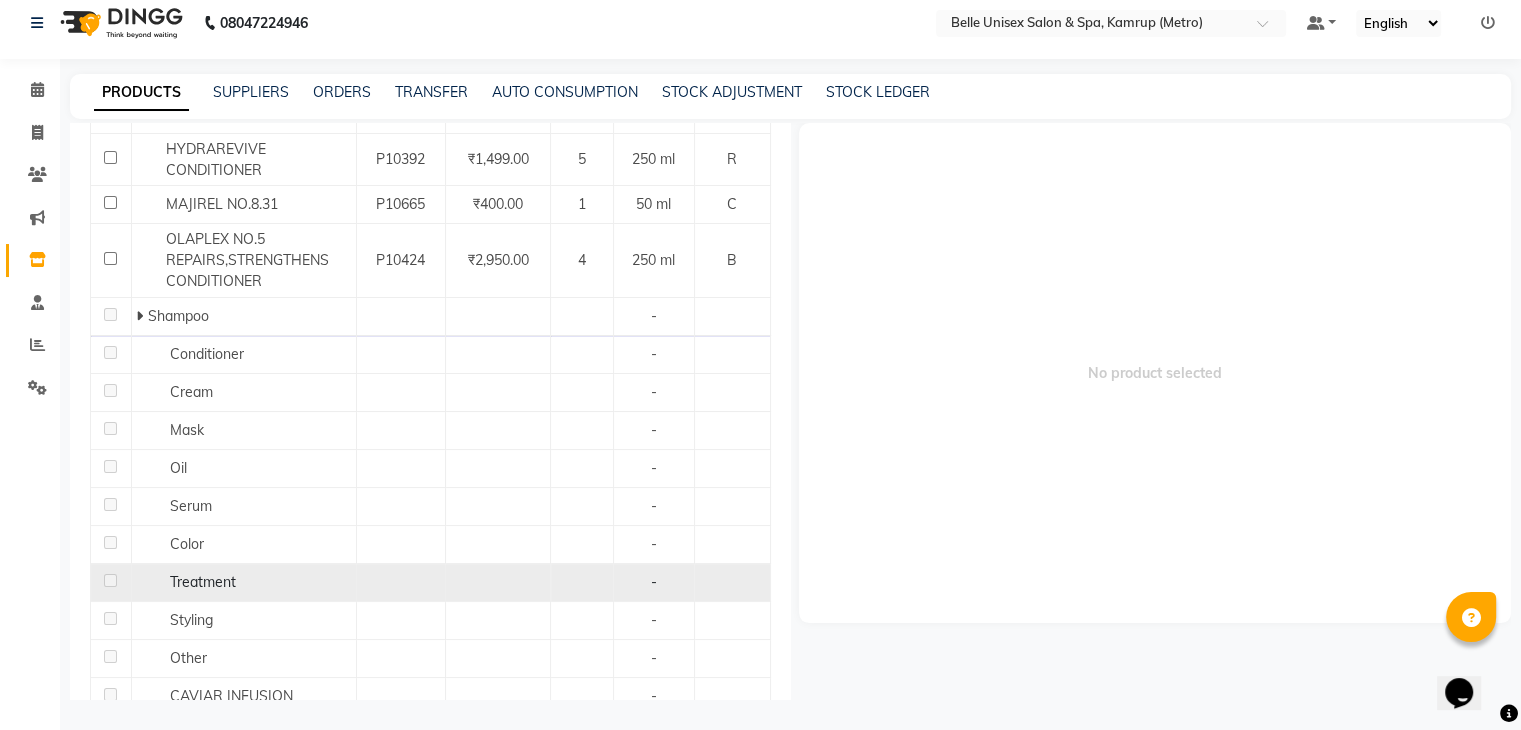 type on "N" 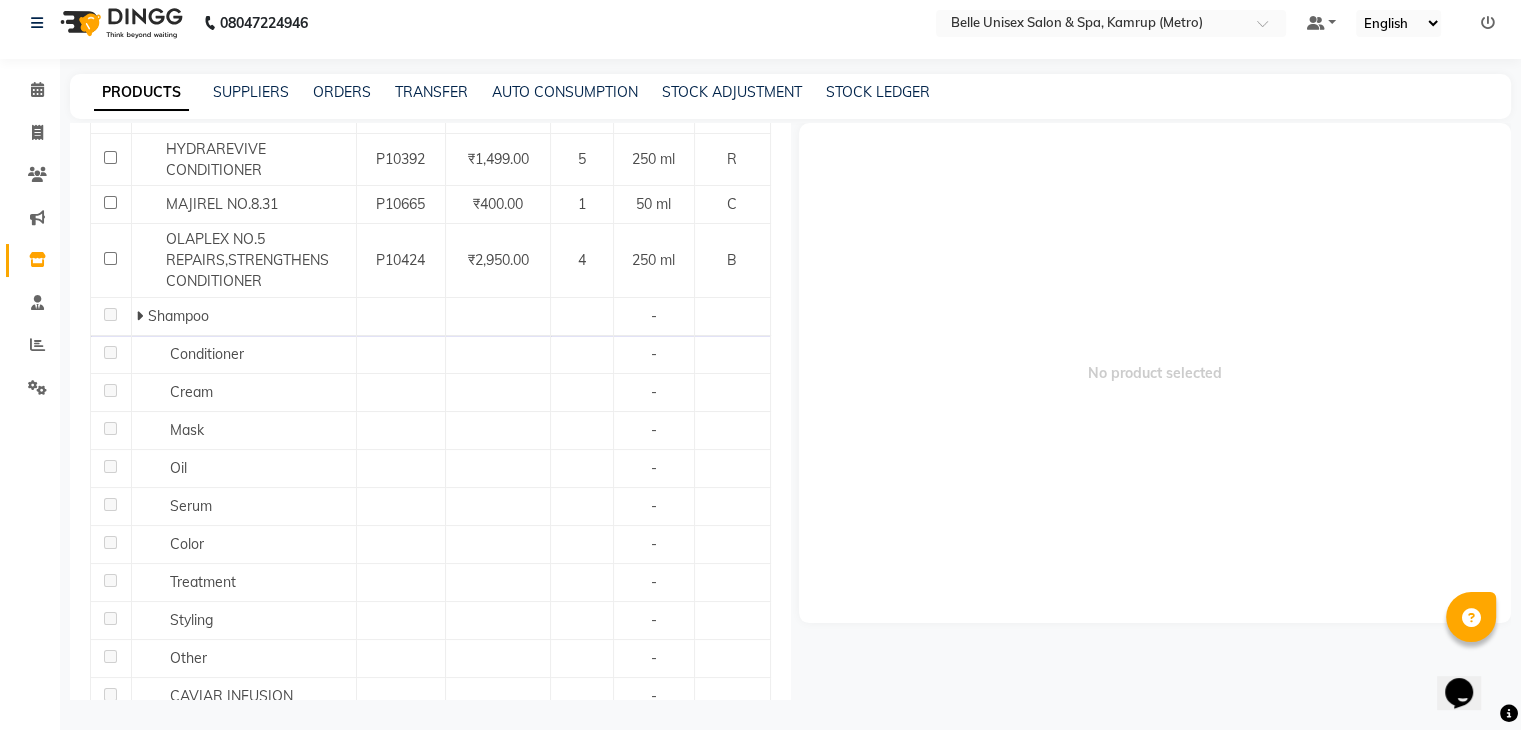 click on "Name Code Price Qty Size Type Other - HYDRAREVIVE CONDITIONER P10392 ₹1,499.00 5 250 ml R MAJIREL NO.8.31 P10665 ₹400.00 1 50 ml C OLAPLEX NO.5 REPAIRS,STRENGTHENS CONDITIONER P10424 ₹2,950.00 4 250 ml B Shampoo - Conditioner - Cream - Mask - Oil - Serum - Color - Treatment - Styling - Other - CAVIAR INFUSION - OLAPLEX COMBO - Texture services - Ritual - Hair Spa - Previous Next 50 100 500" 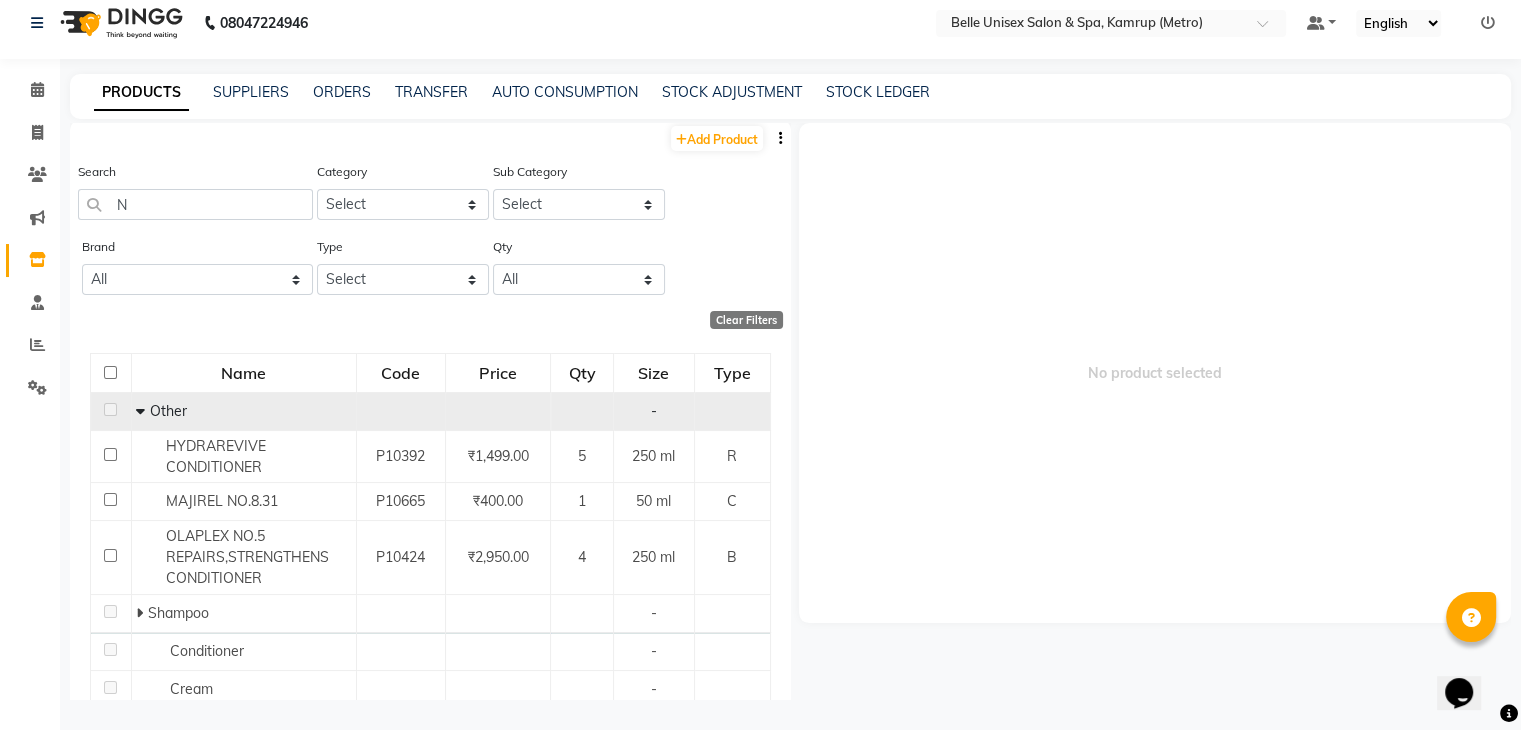 scroll, scrollTop: 0, scrollLeft: 0, axis: both 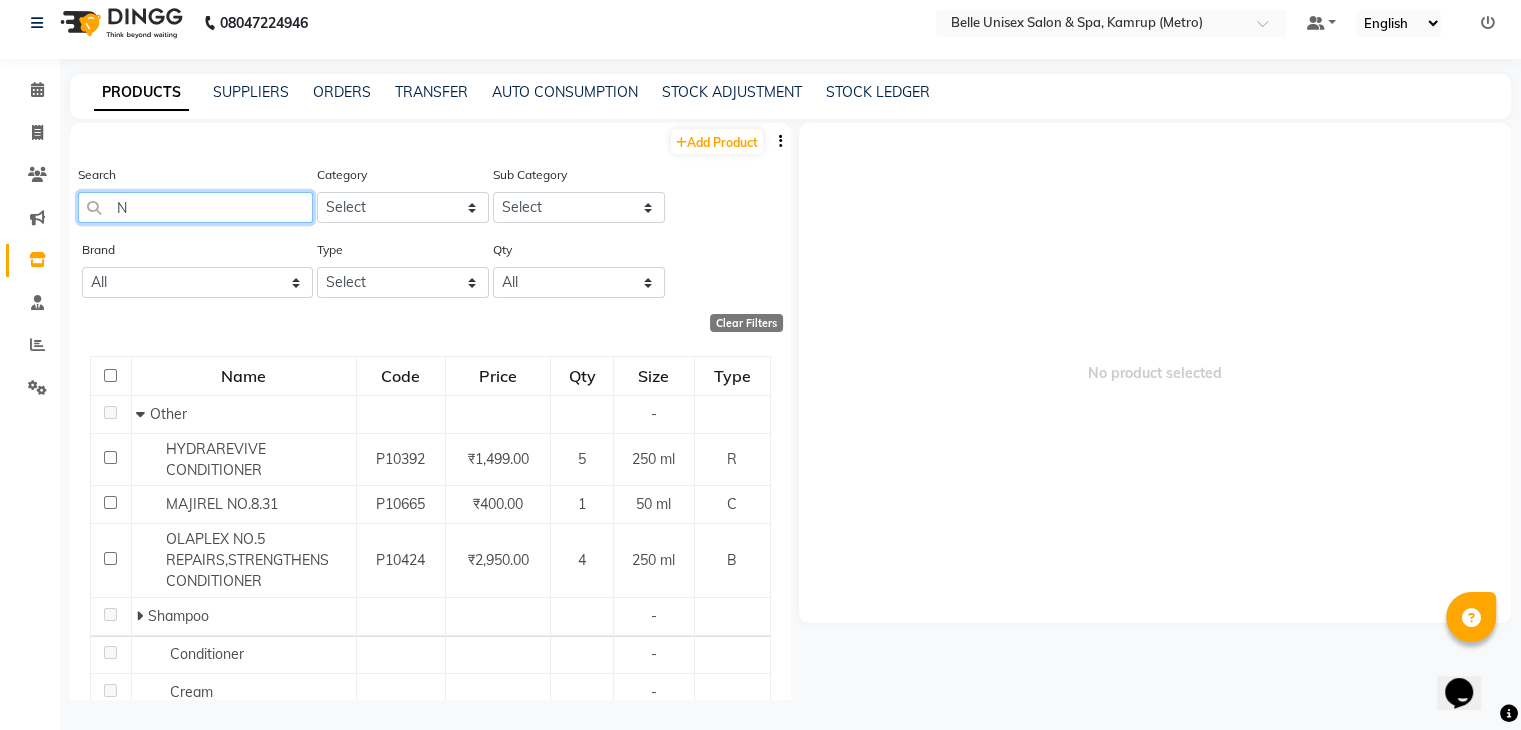 drag, startPoint x: 169, startPoint y: 203, endPoint x: 56, endPoint y: 208, distance: 113.110565 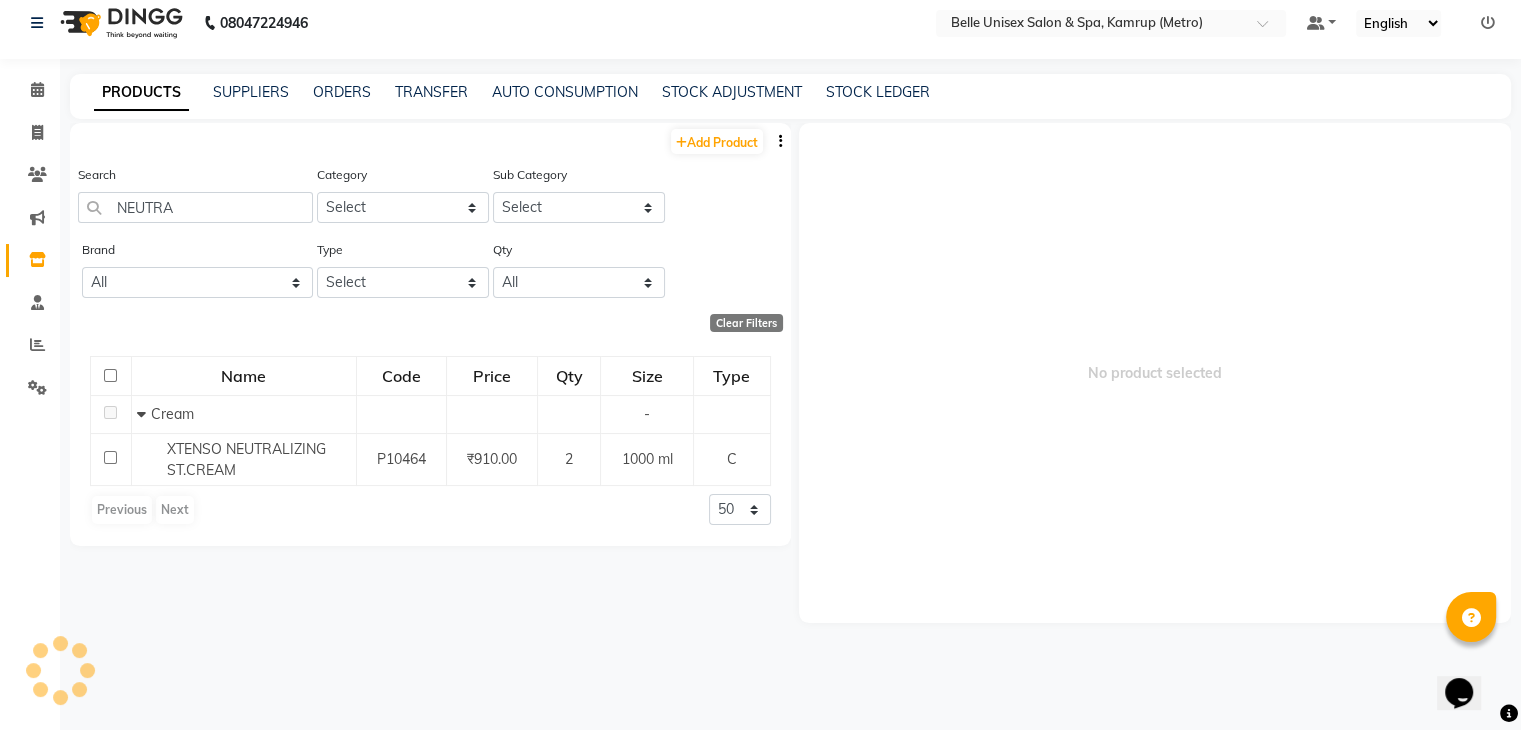 click on "Marketing" 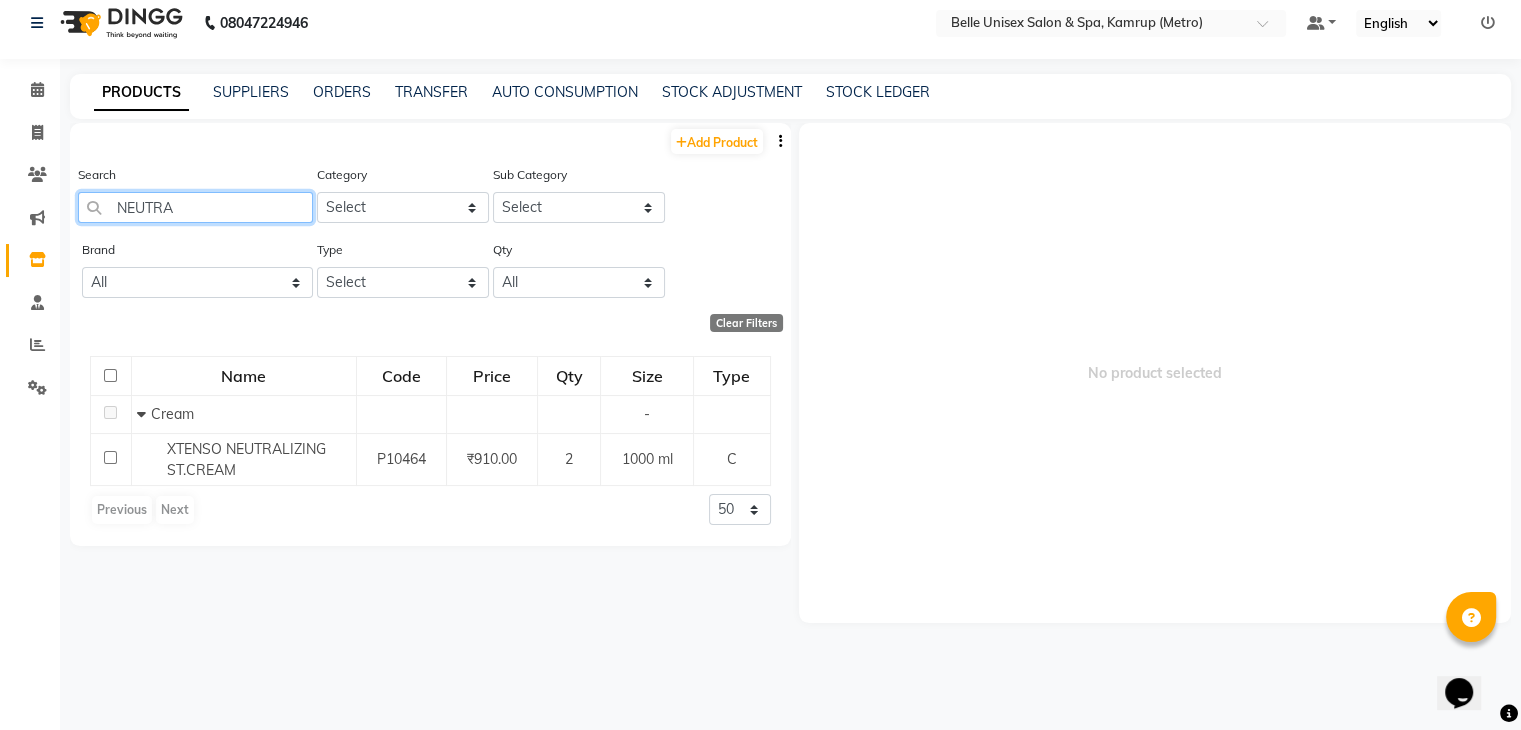 click on "NEUTRA" 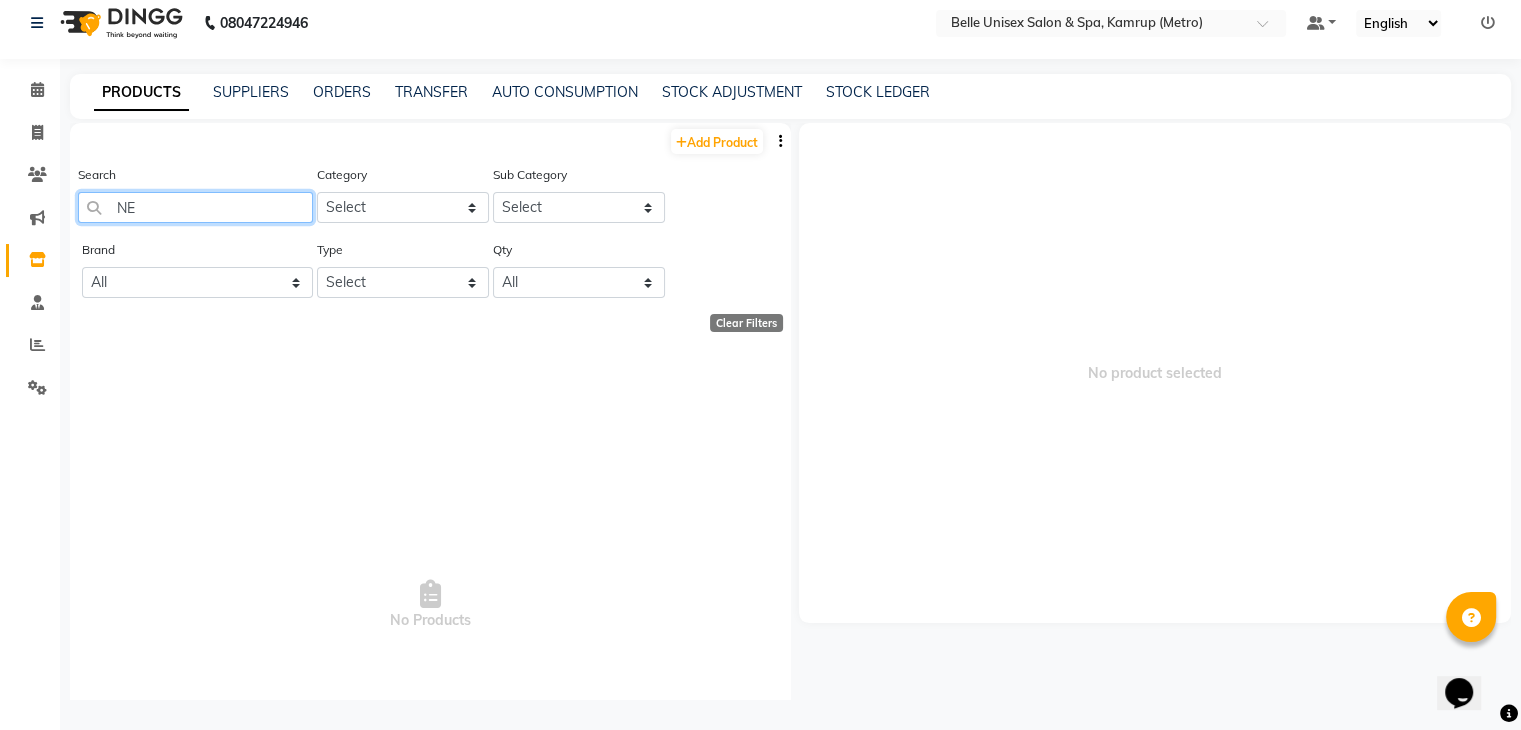 type on "N" 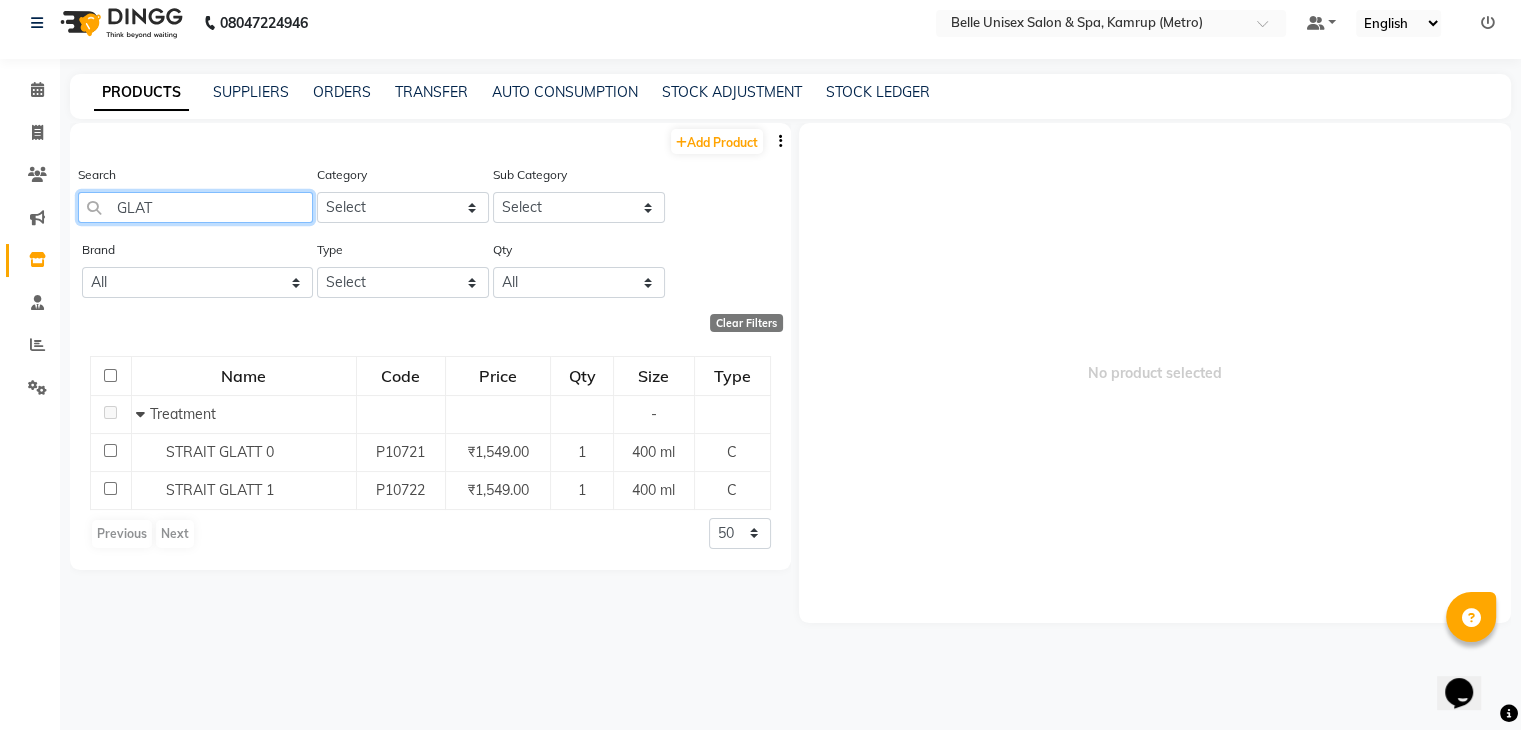 type on "GLATT" 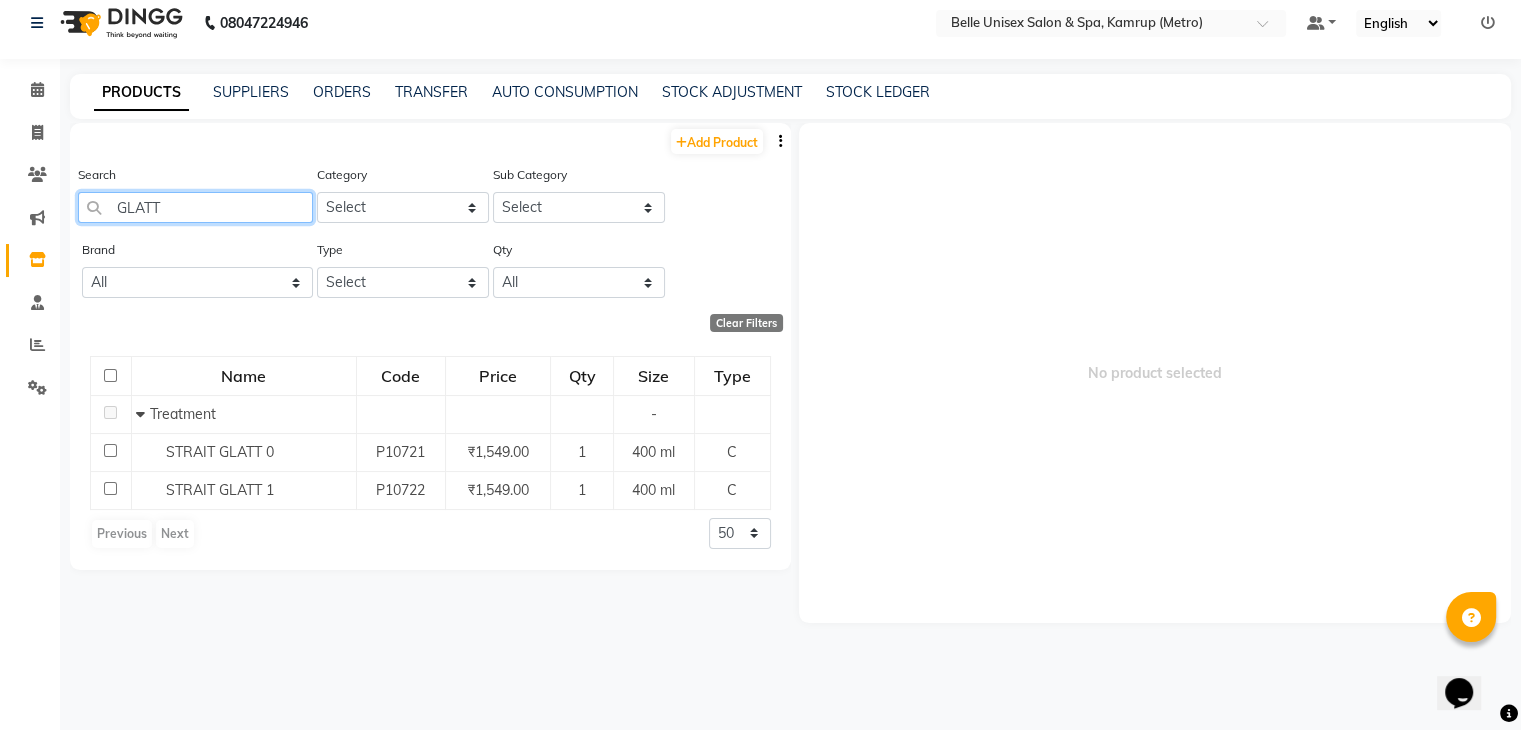 drag, startPoint x: 154, startPoint y: 208, endPoint x: 65, endPoint y: 213, distance: 89.140335 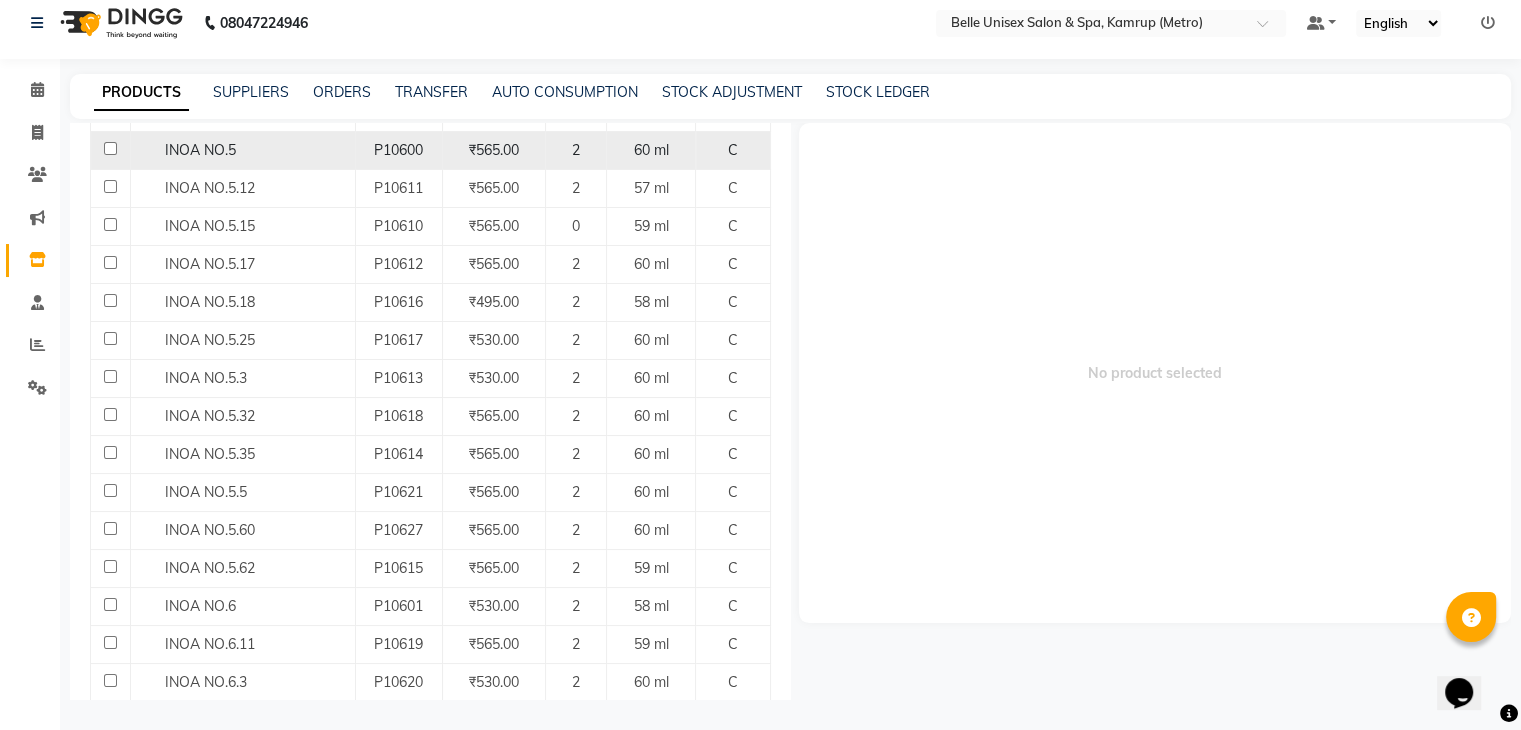 scroll, scrollTop: 800, scrollLeft: 0, axis: vertical 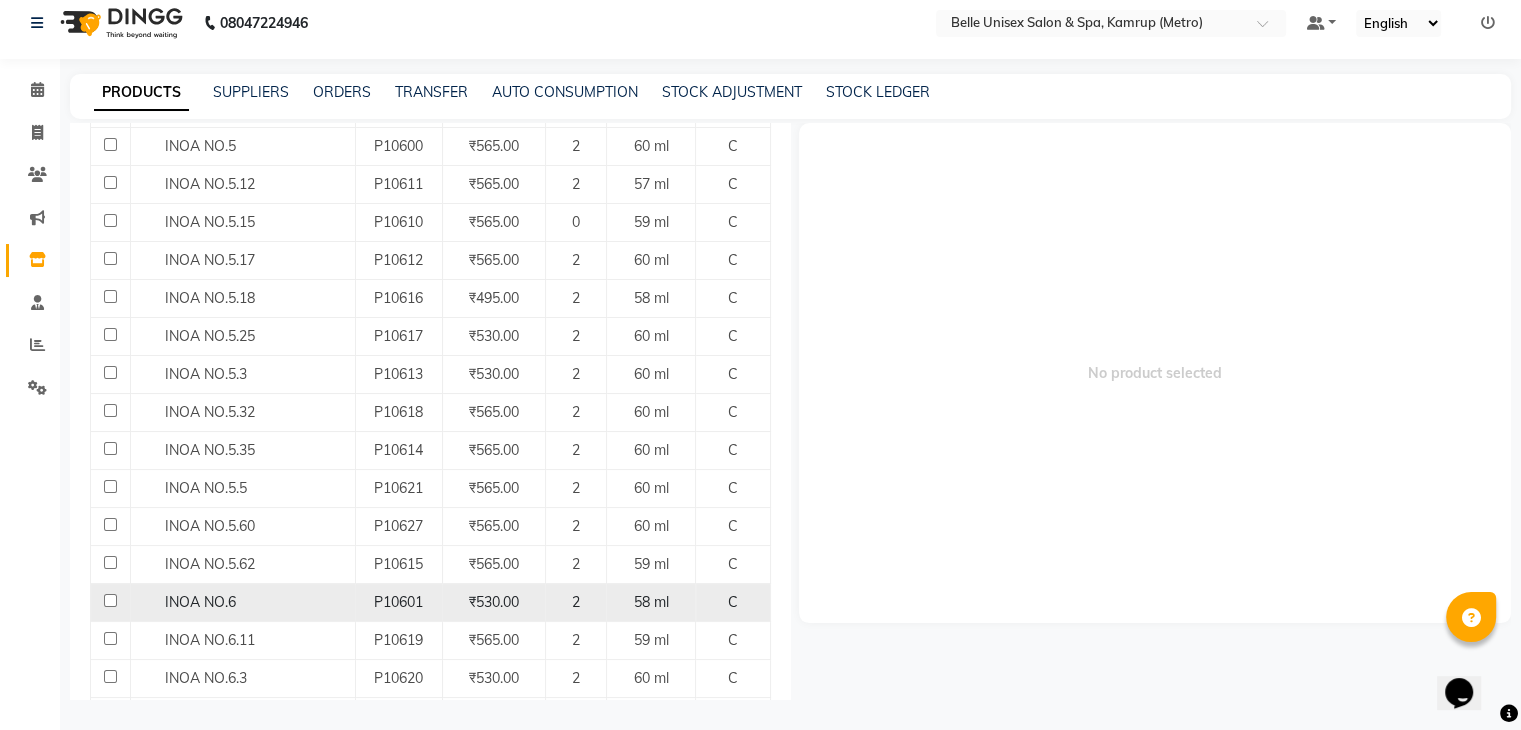 type on "INOA" 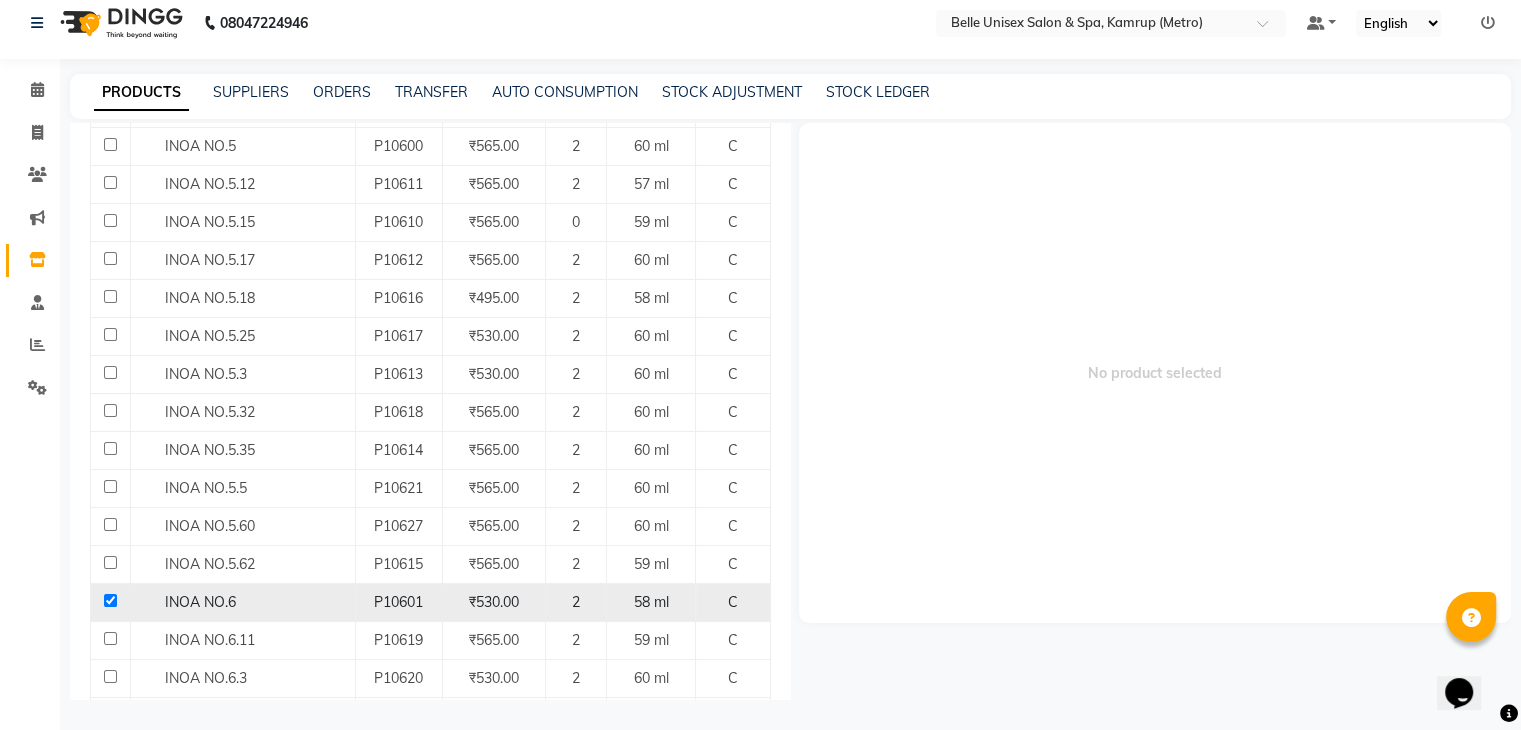 checkbox on "true" 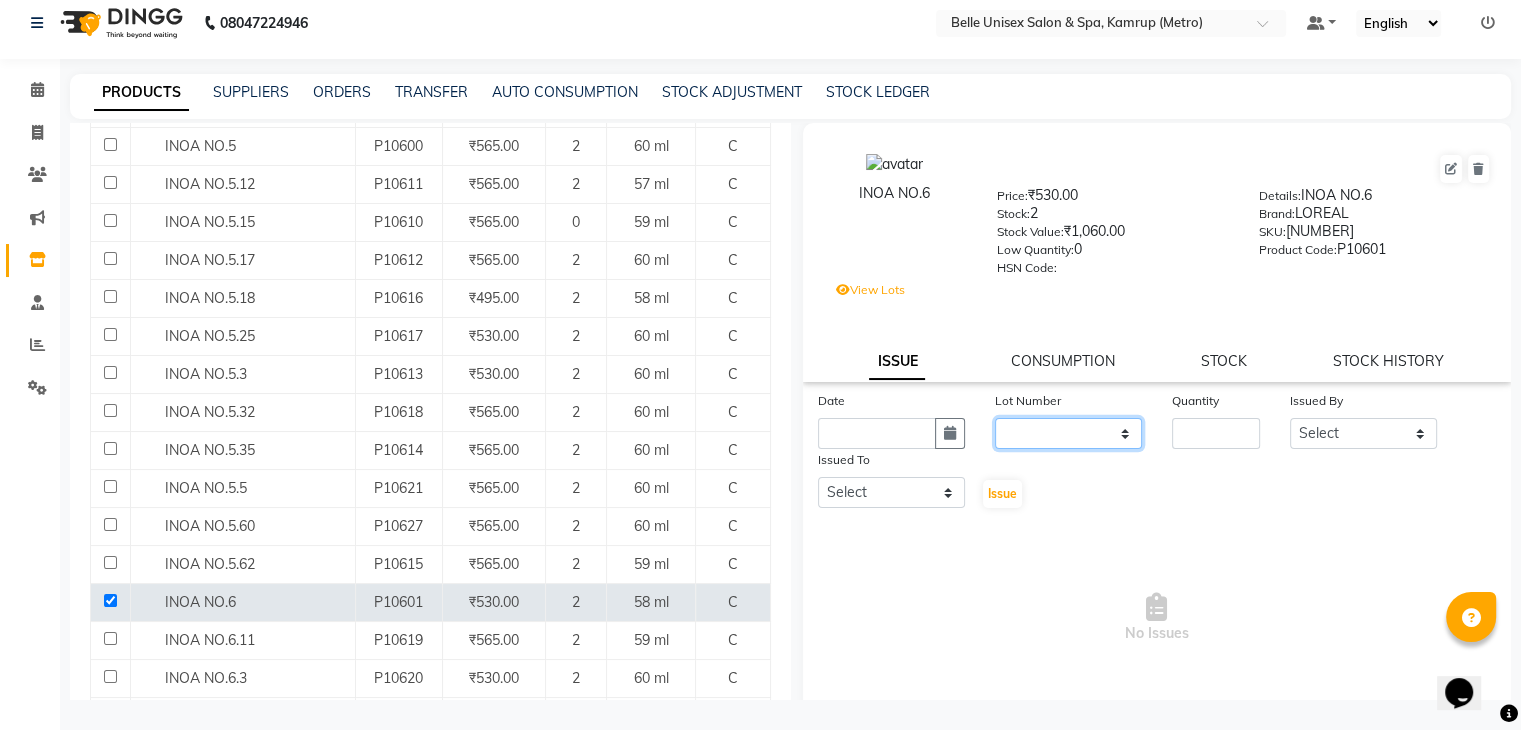 click on "None / [DATE]" 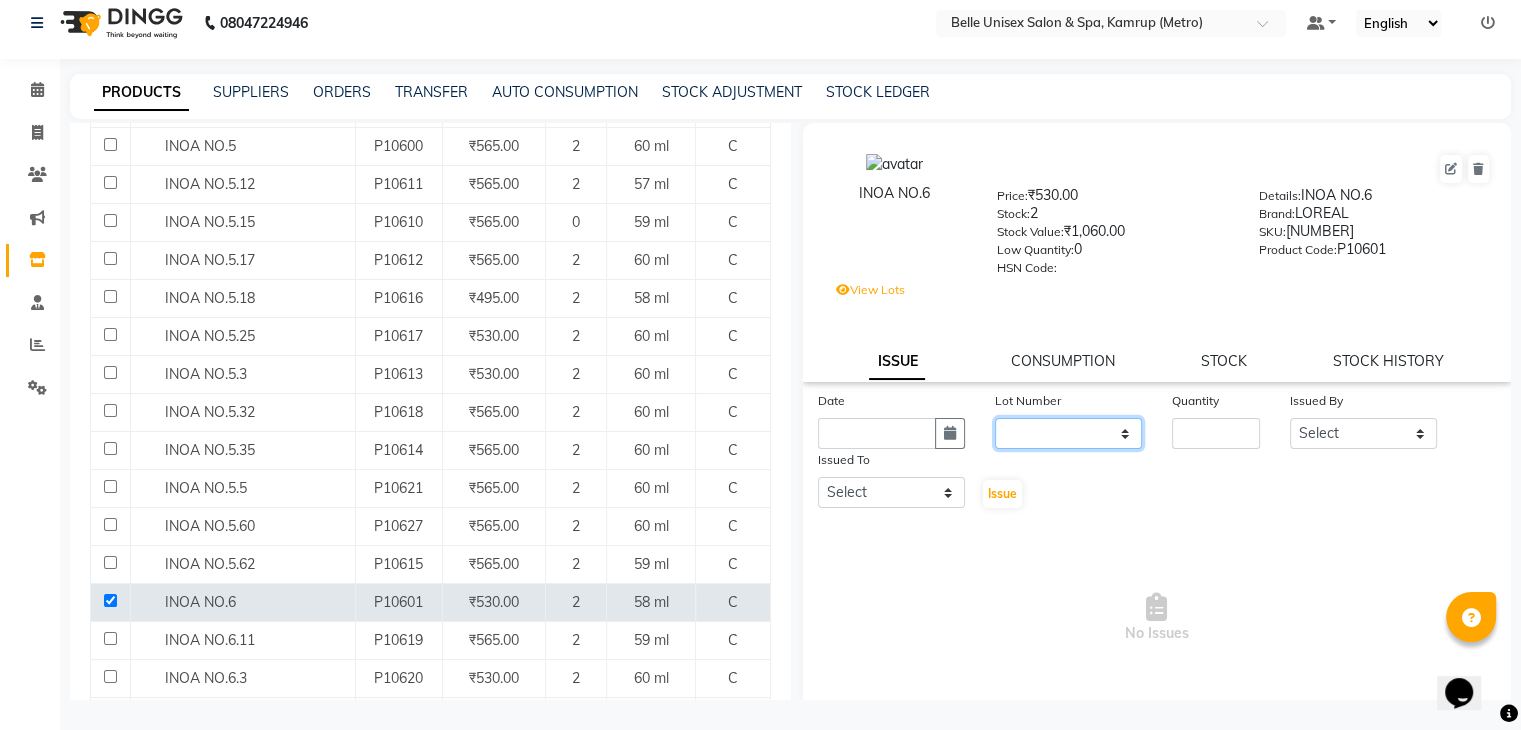 select on "0: null" 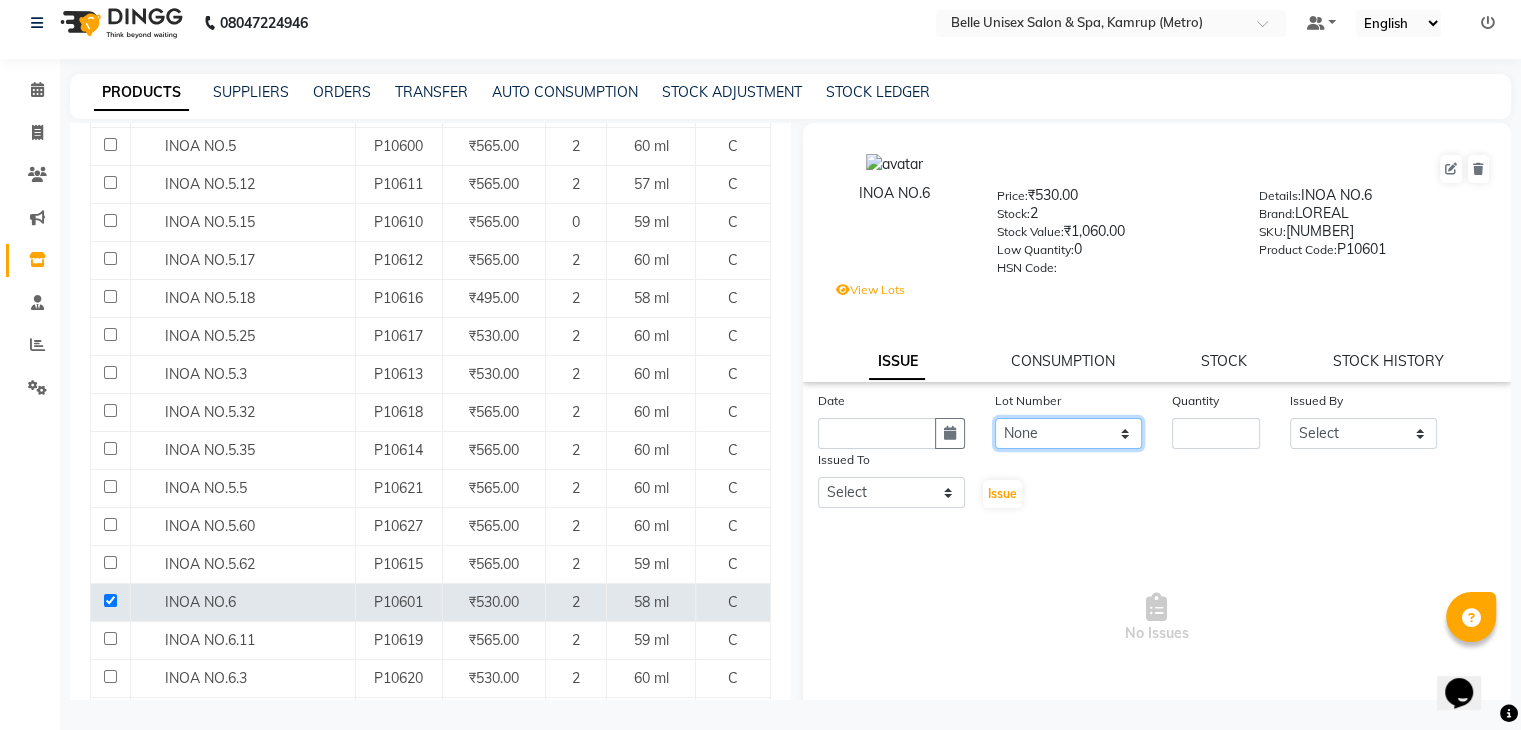 click on "None / [DATE]" 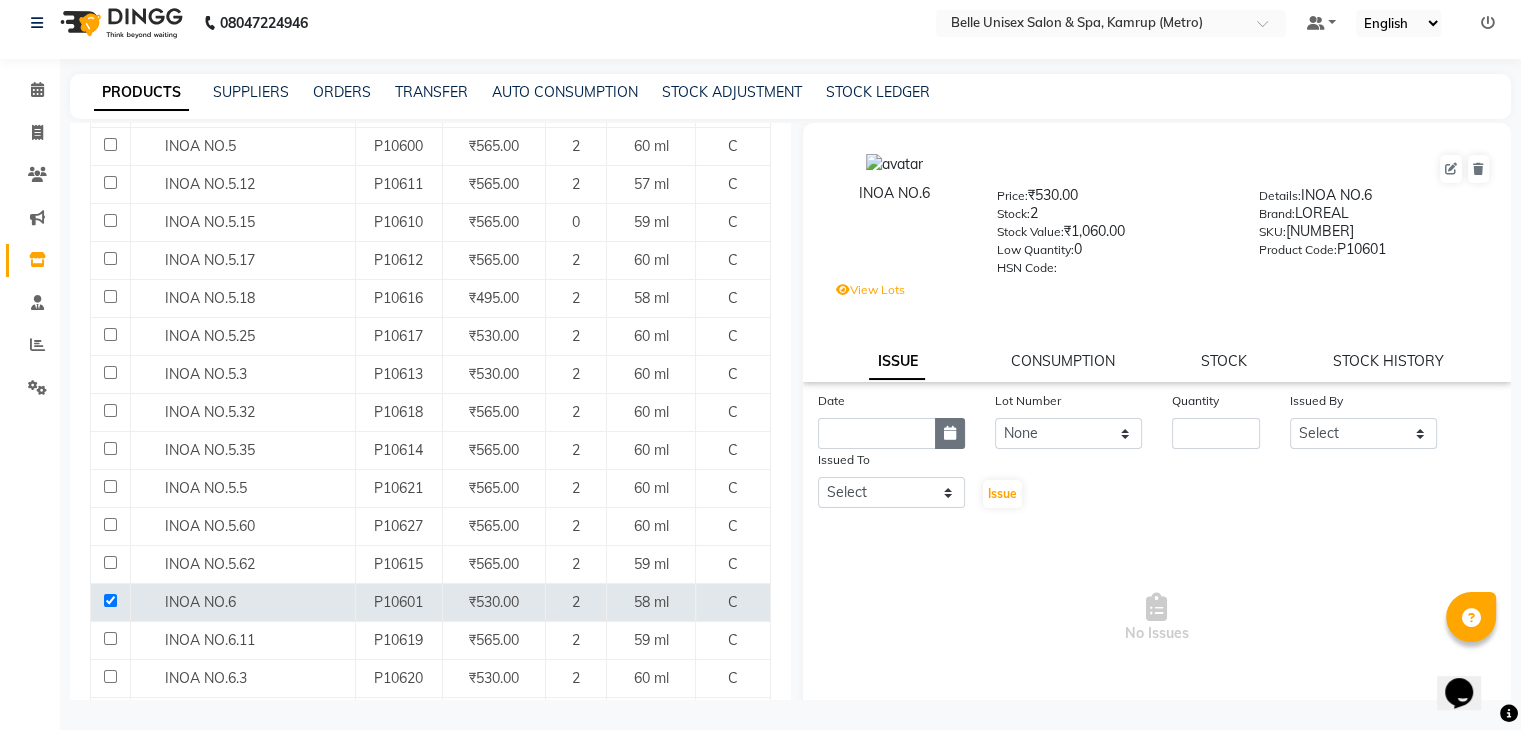 click 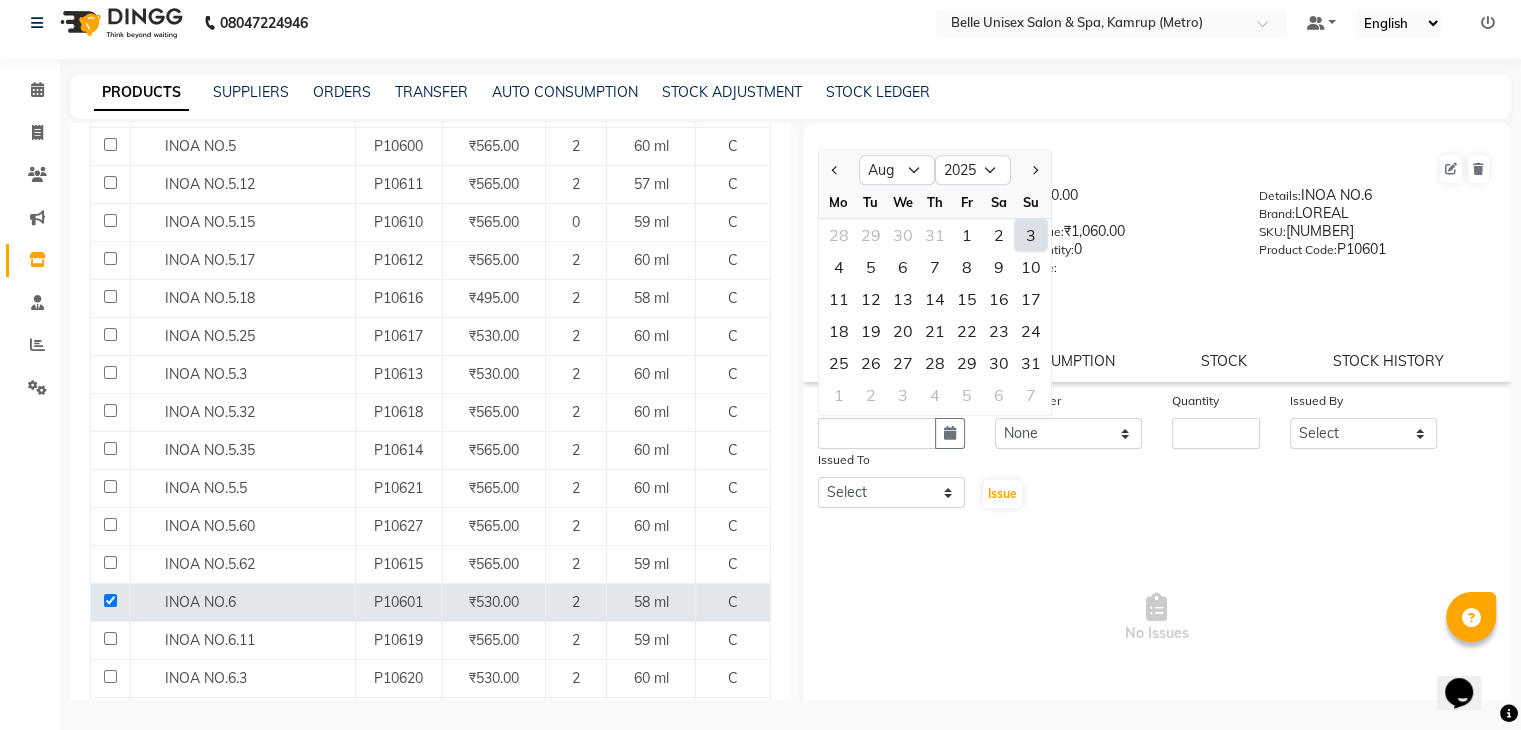 click on "3" 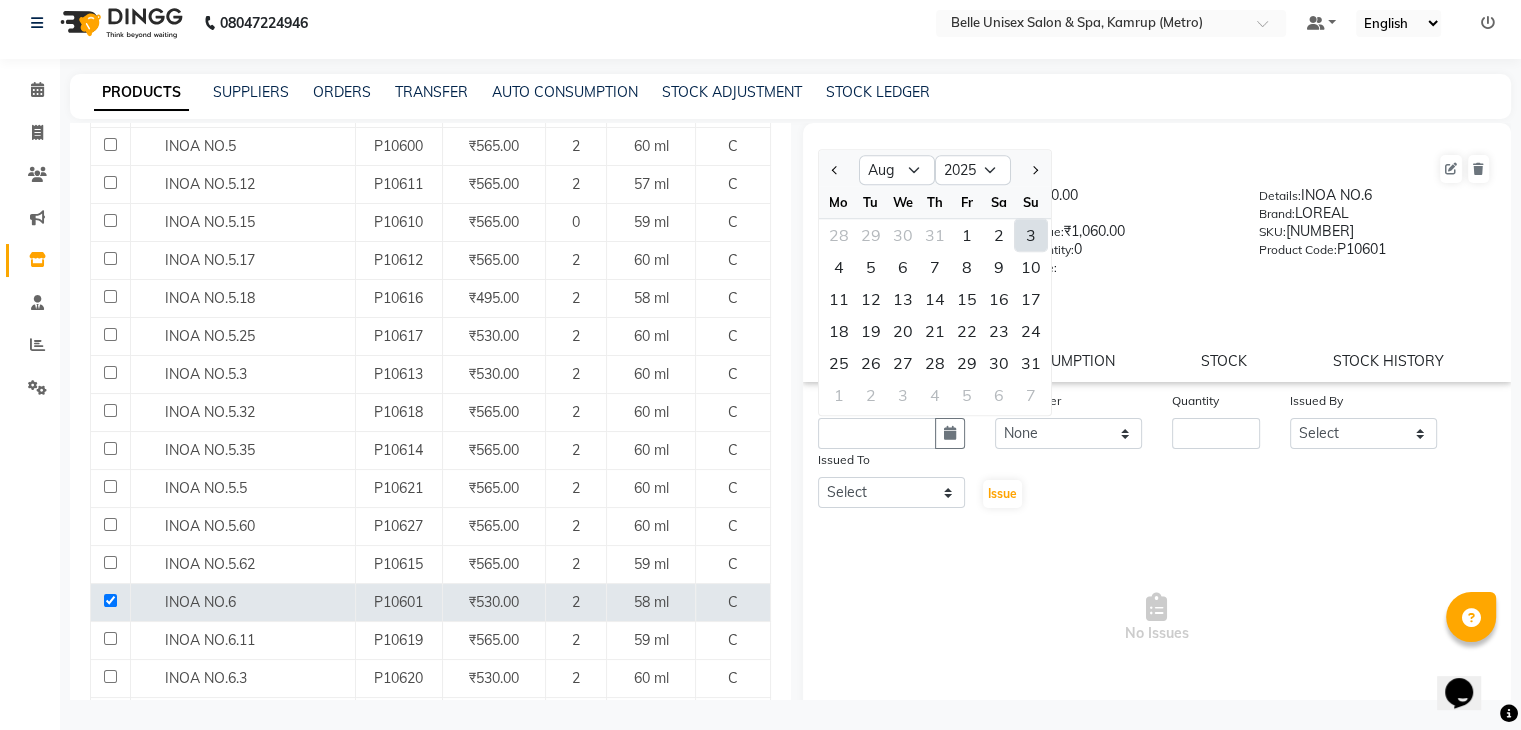 type on "03-08-2025" 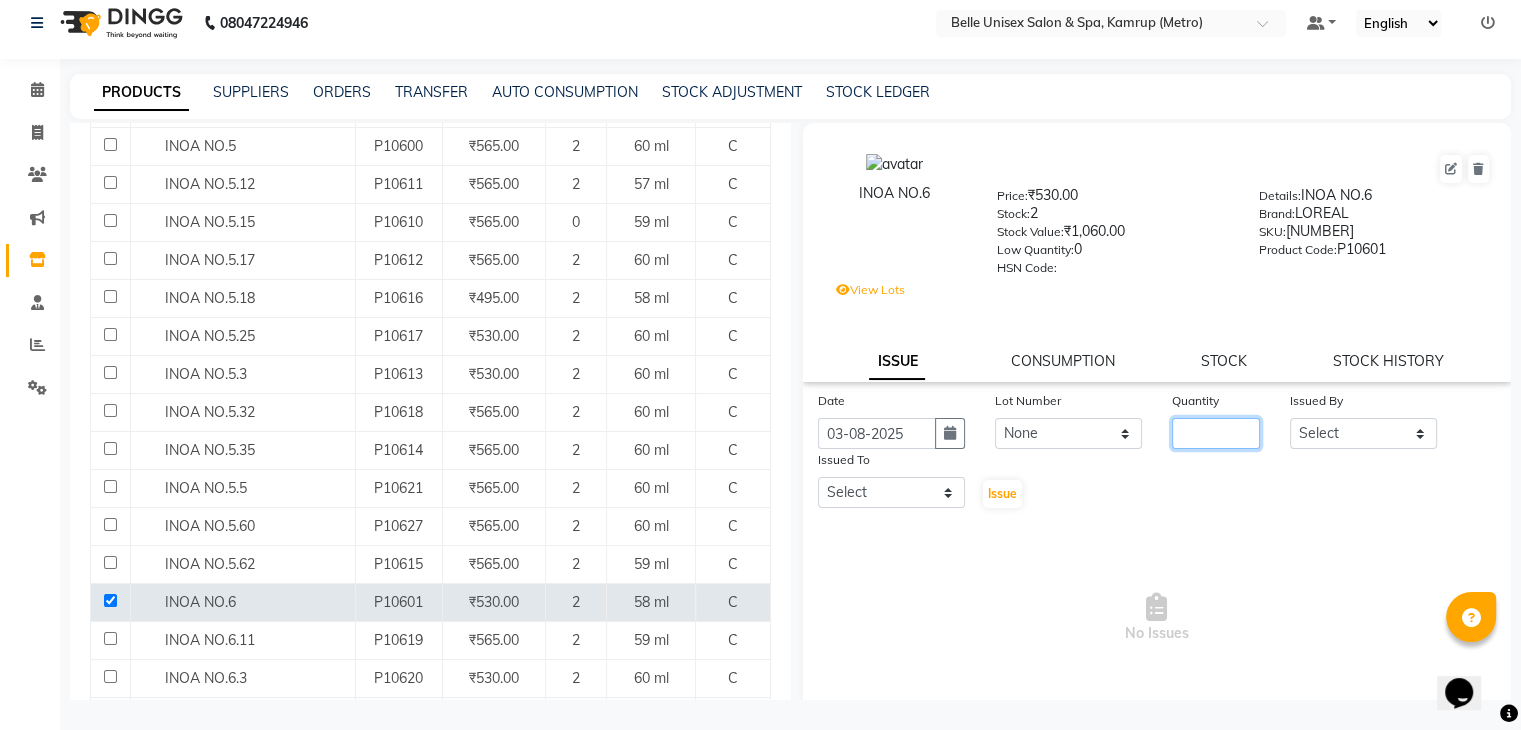 click 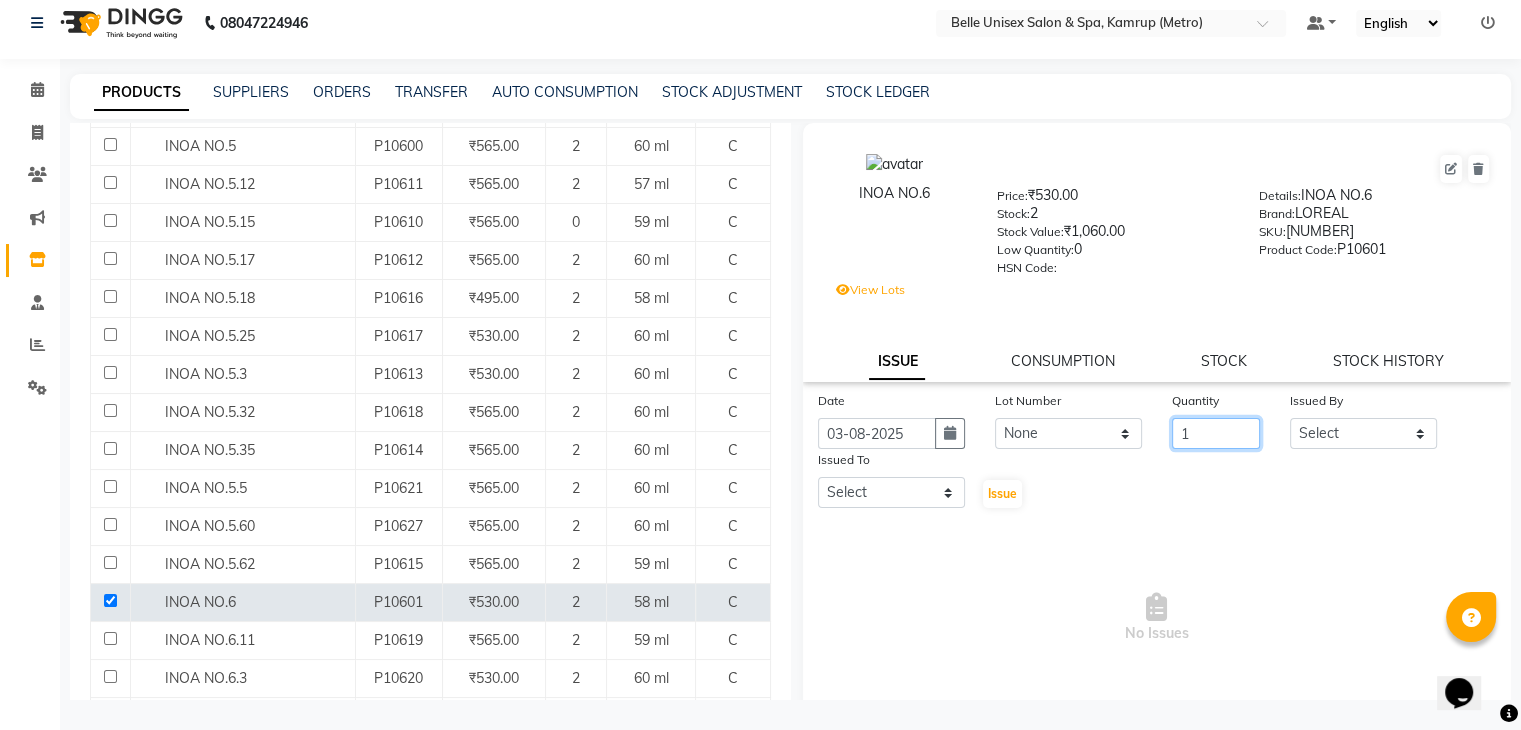 type on "1" 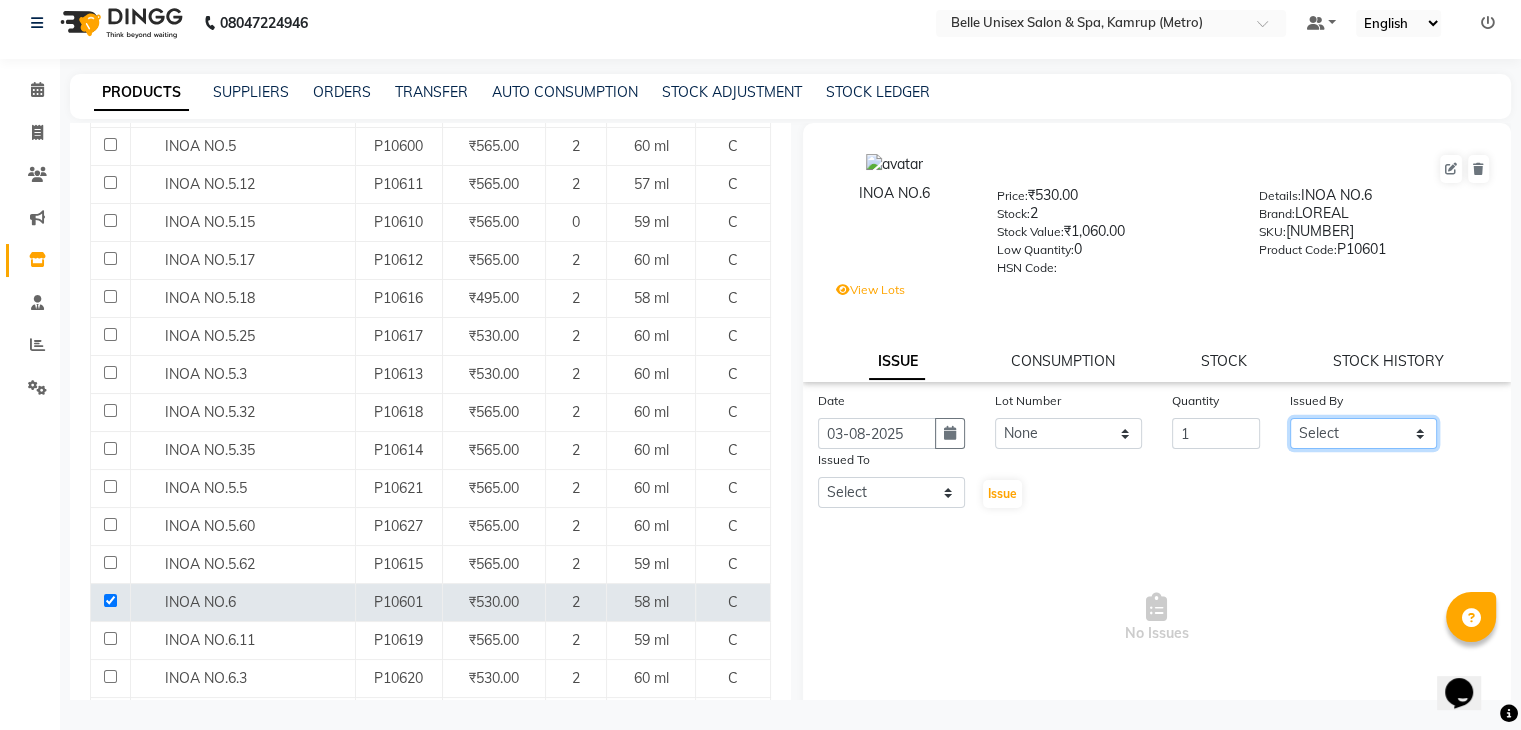 click on "Select ABBE Admin id [FIRST] UHD ASEM COUNTER SALE IMLE AO JUPITARA(HK) PURNIMA HK RANA KANTI SINHA SABEHA SANGAM THERAPIST SOBITA BU THOIBA M." 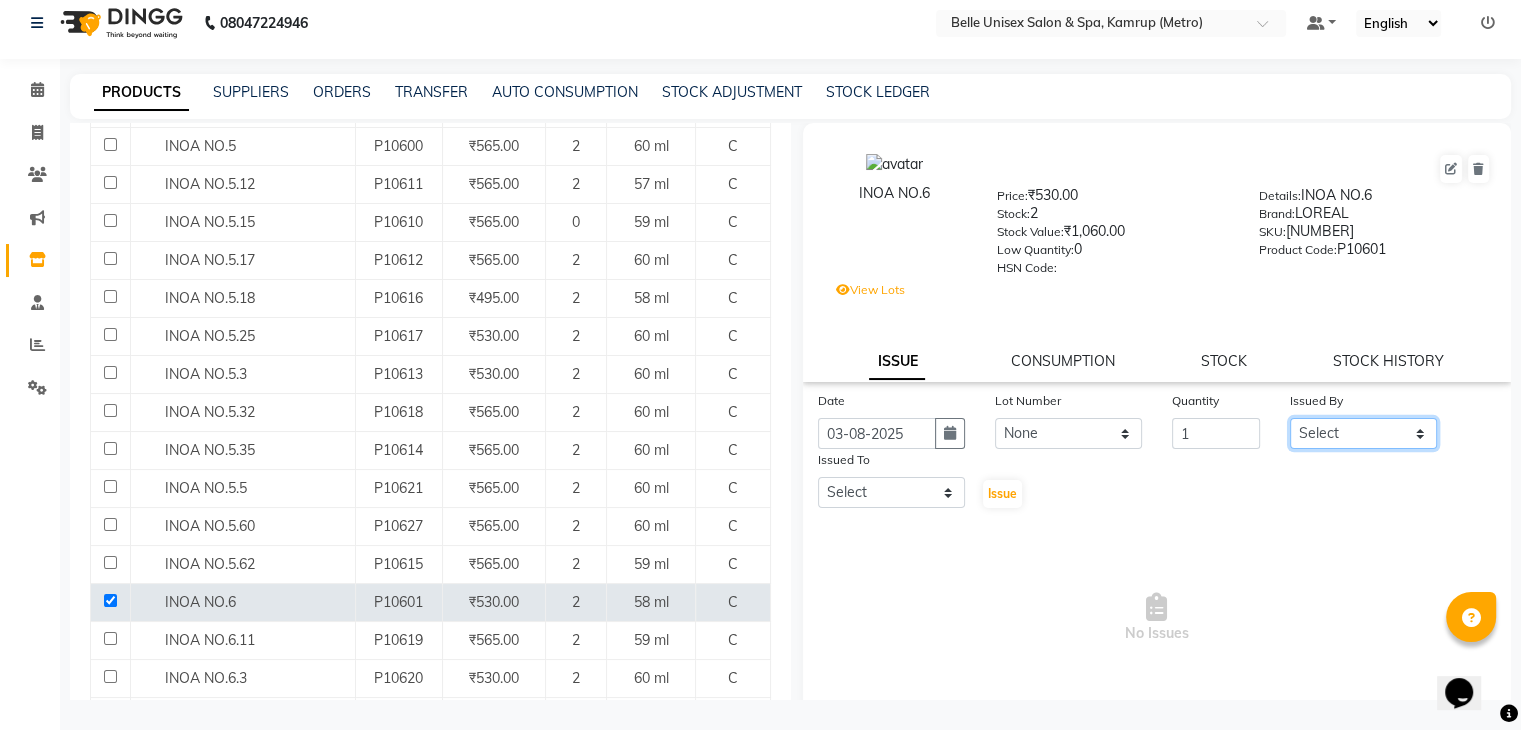 select on "66076" 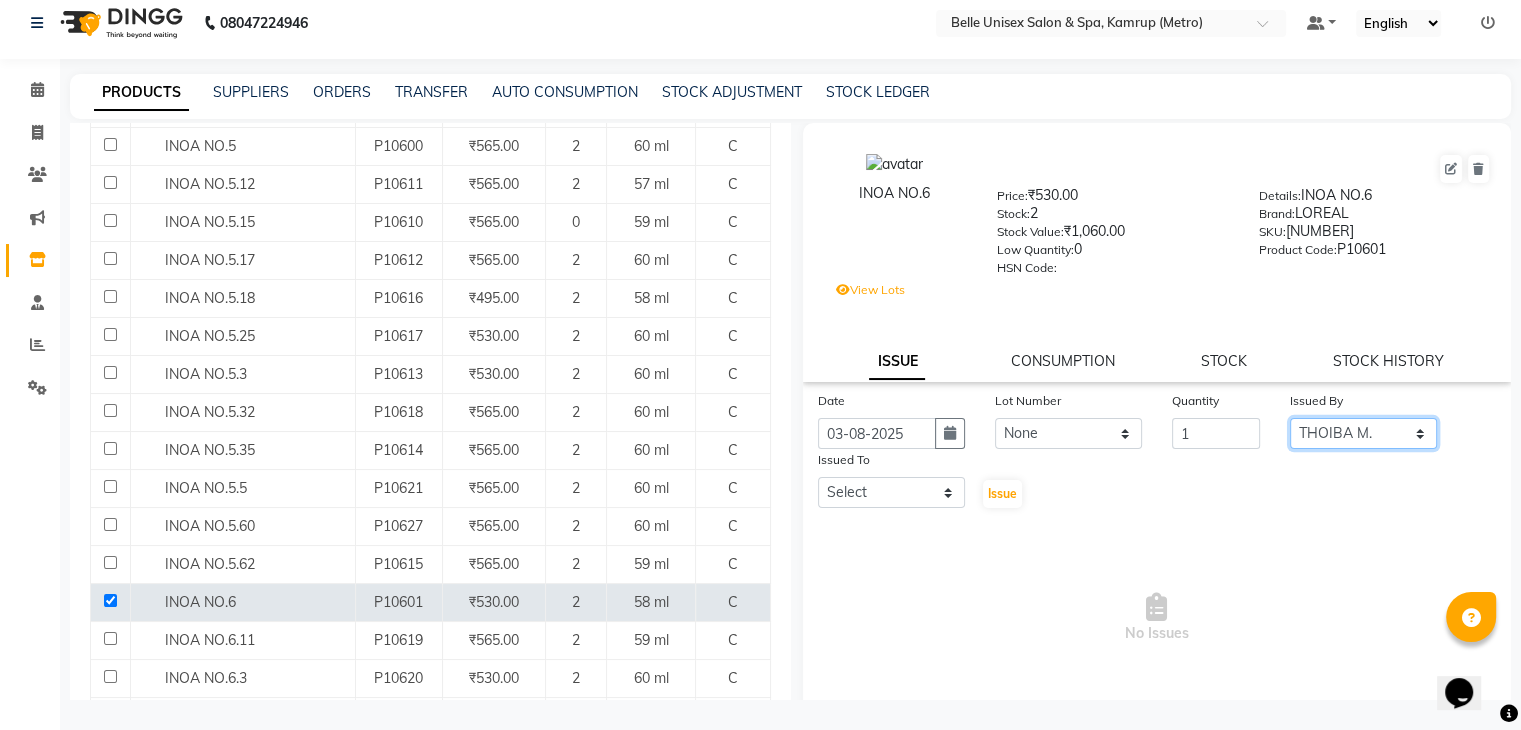 click on "Select ABBE Admin id [FIRST] UHD ASEM COUNTER SALE IMLE AO JUPITARA(HK) PURNIMA HK RANA KANTI SINHA SABEHA SANGAM THERAPIST SOBITA BU THOIBA M." 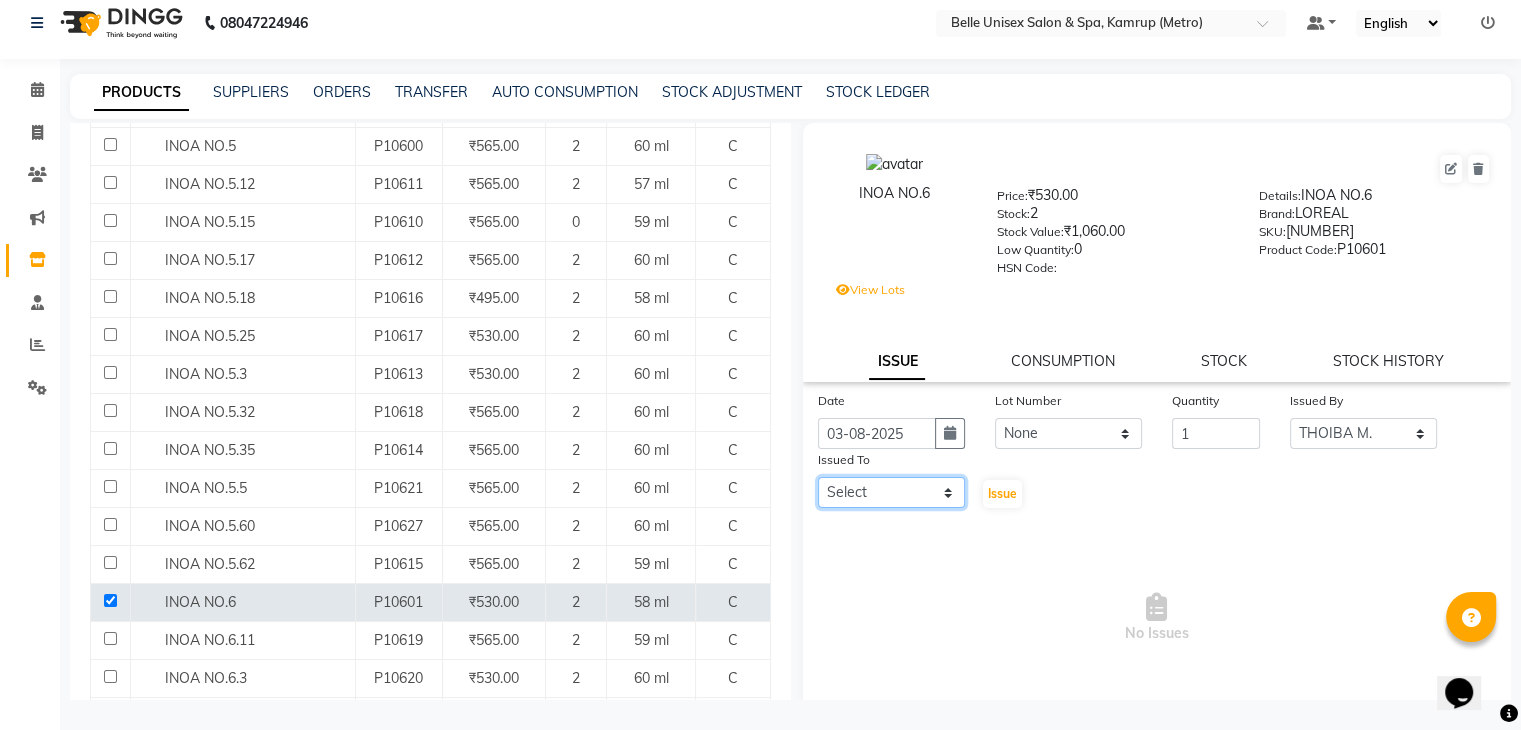 click on "Select ABBE Admin id [FIRST] UHD ASEM COUNTER SALE IMLE AO JUPITARA(HK) PURNIMA HK RANA KANTI SINHA SABEHA SANGAM THERAPIST SOBITA BU THOIBA M." 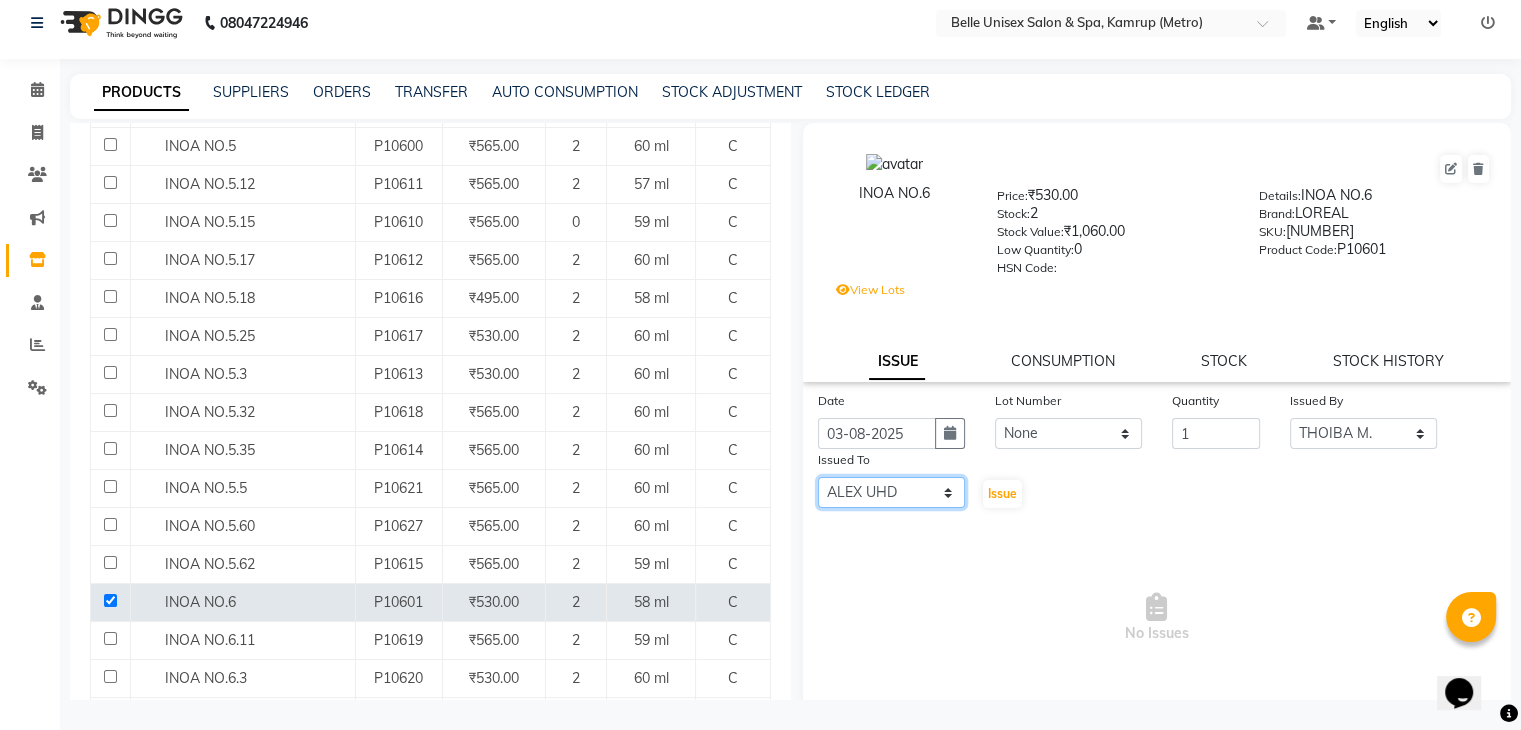 click on "Select ABBE Admin id [FIRST] UHD ASEM COUNTER SALE IMLE AO JUPITARA(HK) PURNIMA HK RANA KANTI SINHA SABEHA SANGAM THERAPIST SOBITA BU THOIBA M." 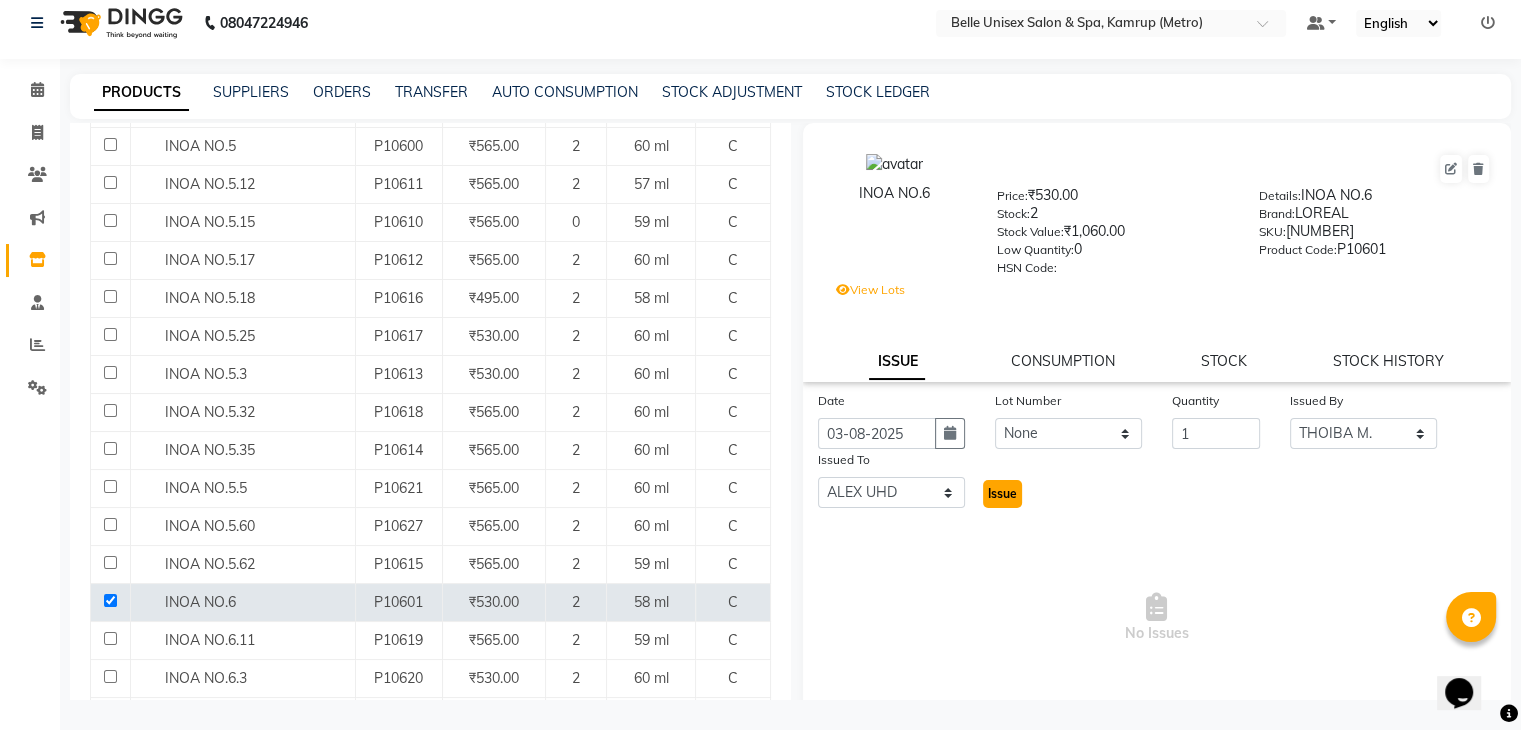 click on "Issue" 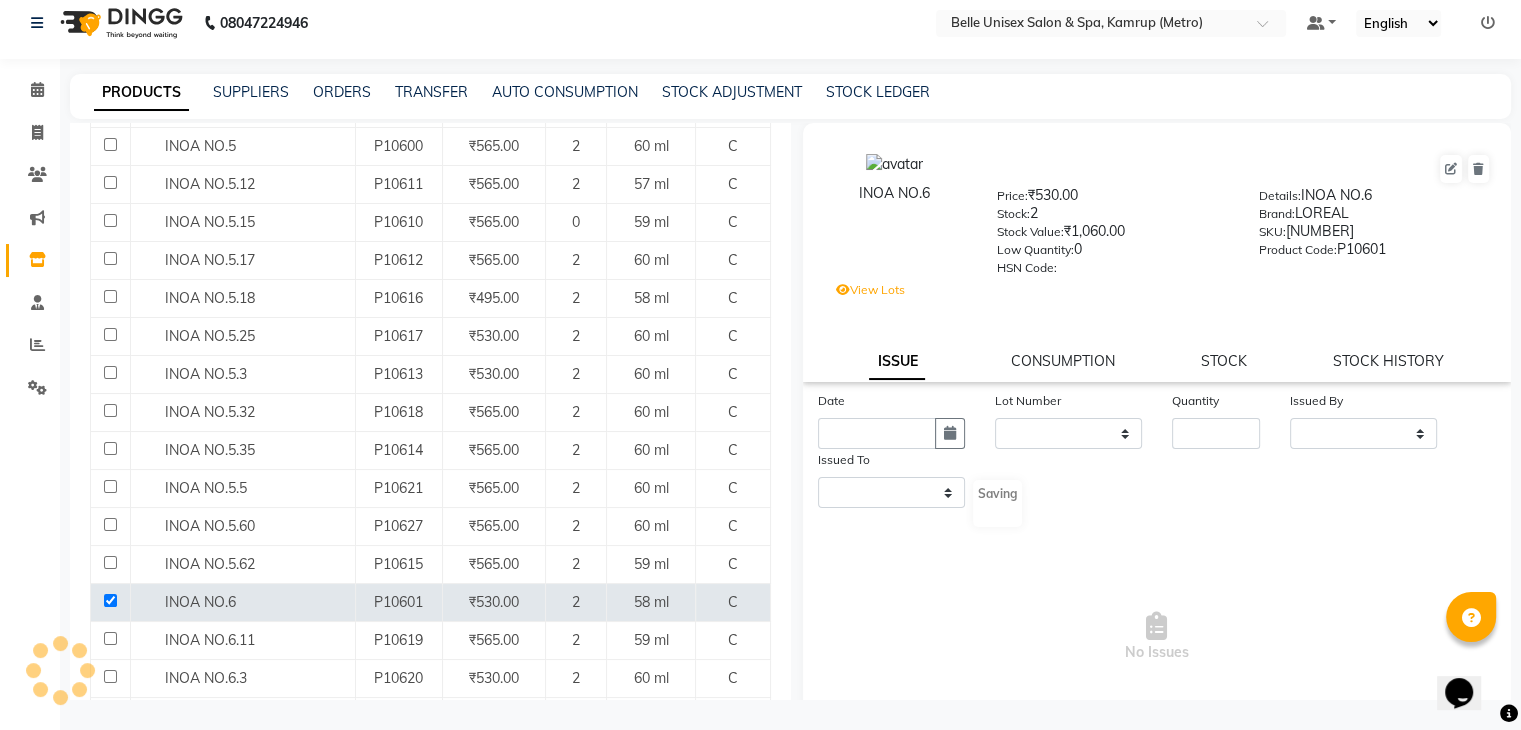 select 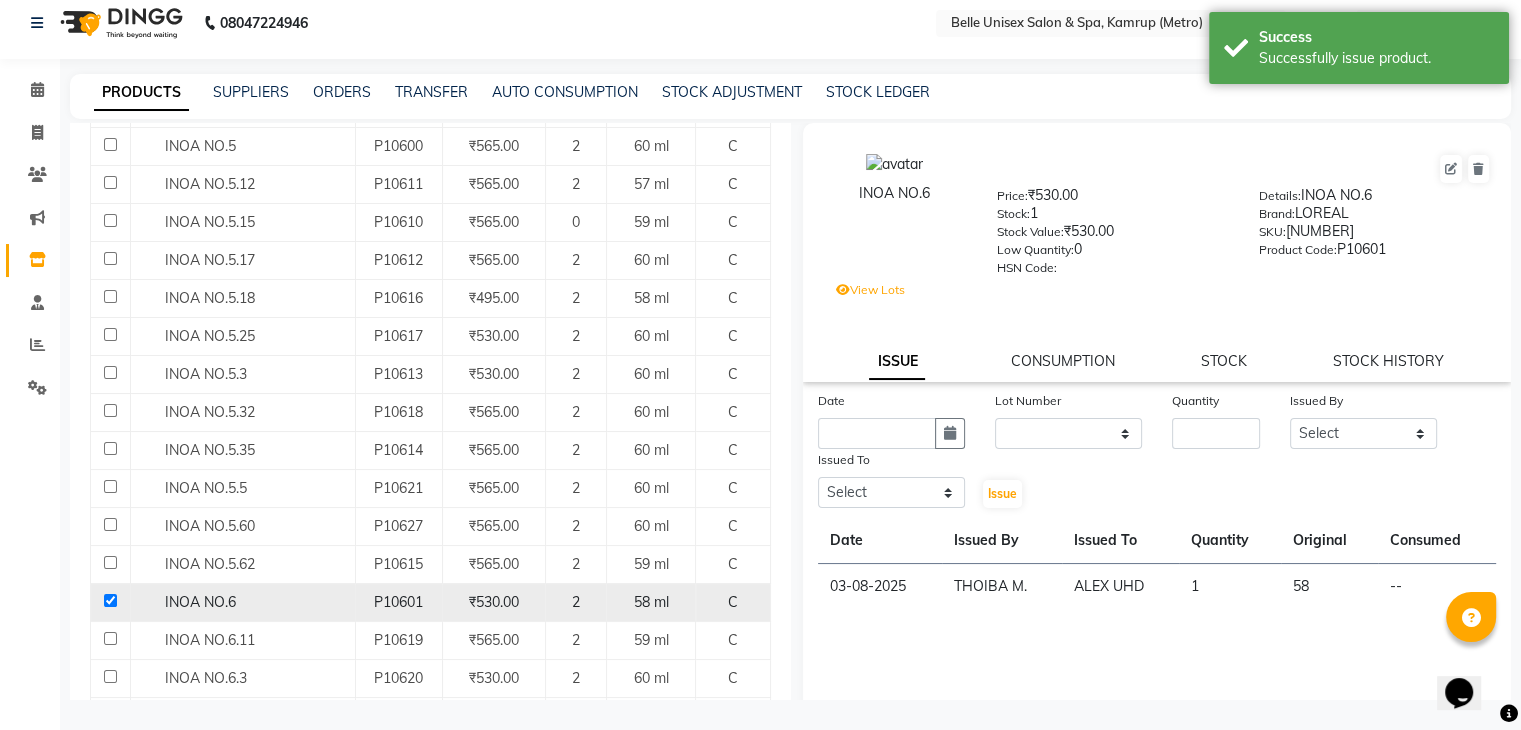 click 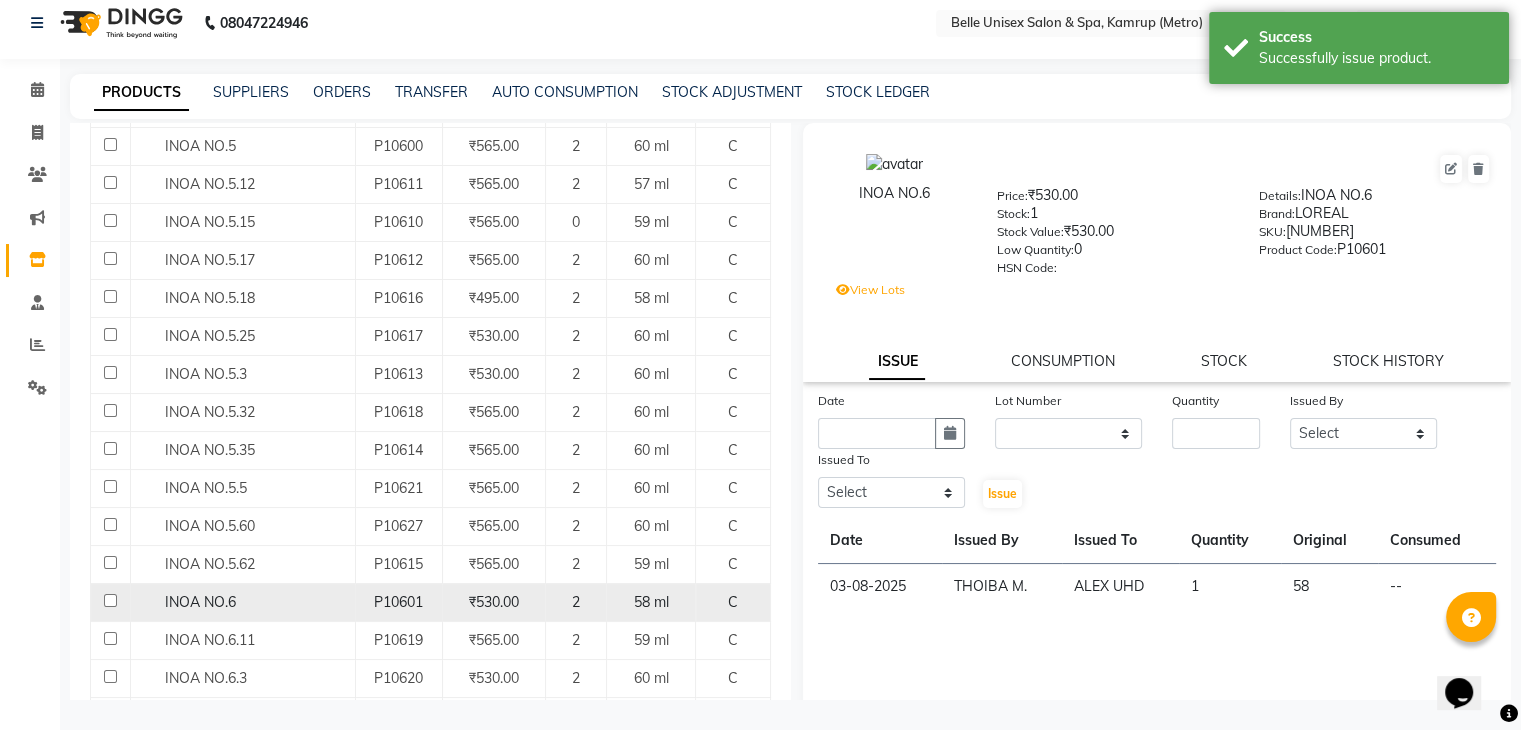 checkbox on "false" 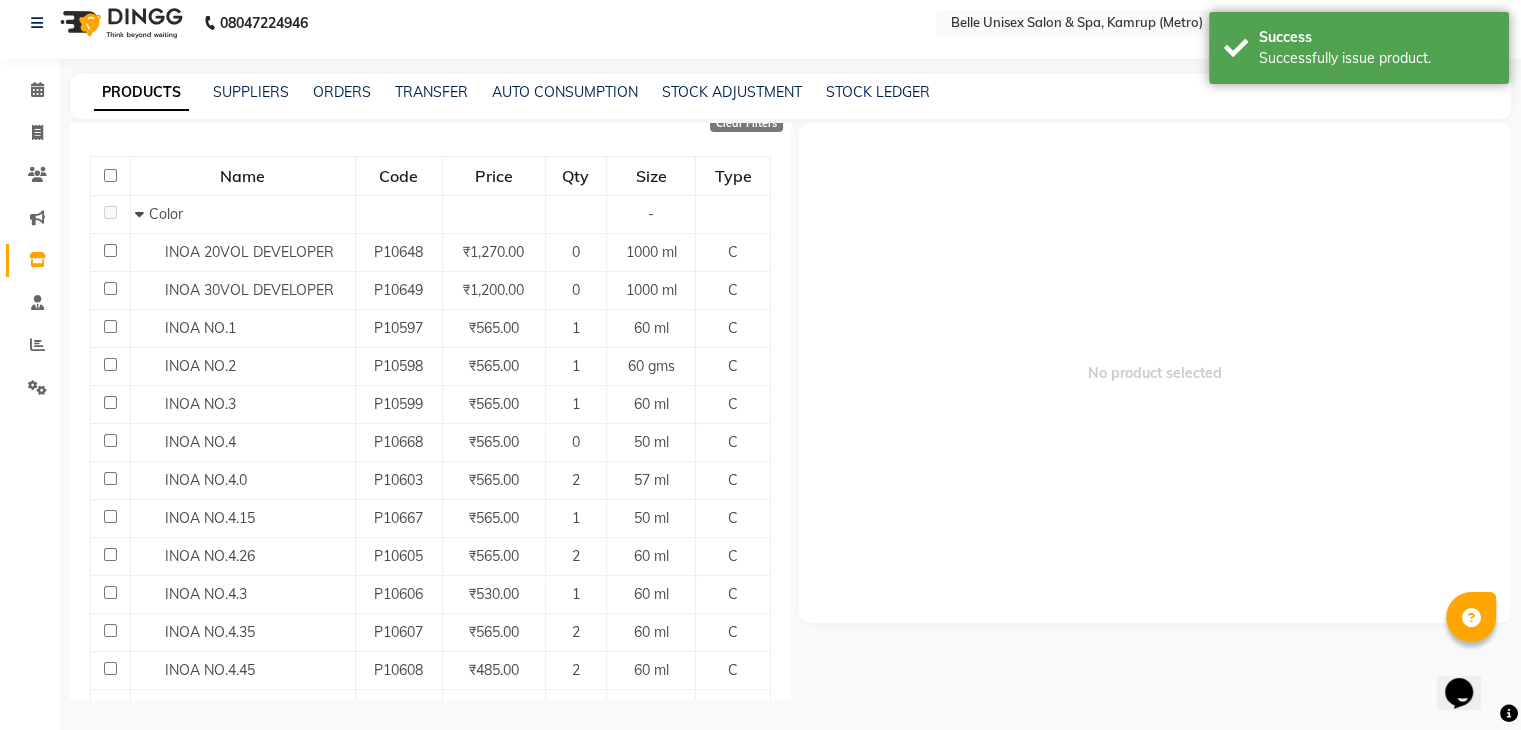 scroll, scrollTop: 0, scrollLeft: 0, axis: both 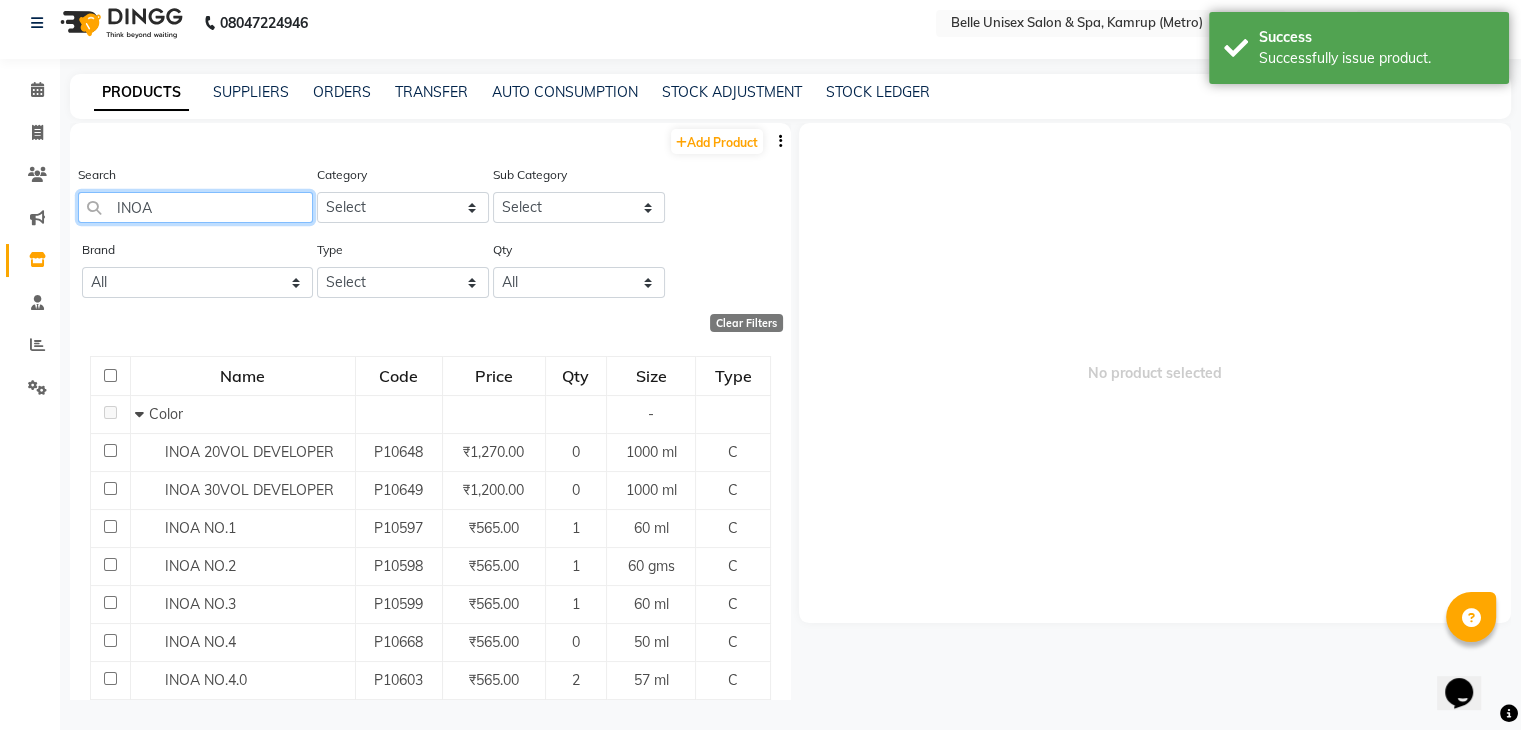 drag, startPoint x: 184, startPoint y: 209, endPoint x: 0, endPoint y: 233, distance: 185.55861 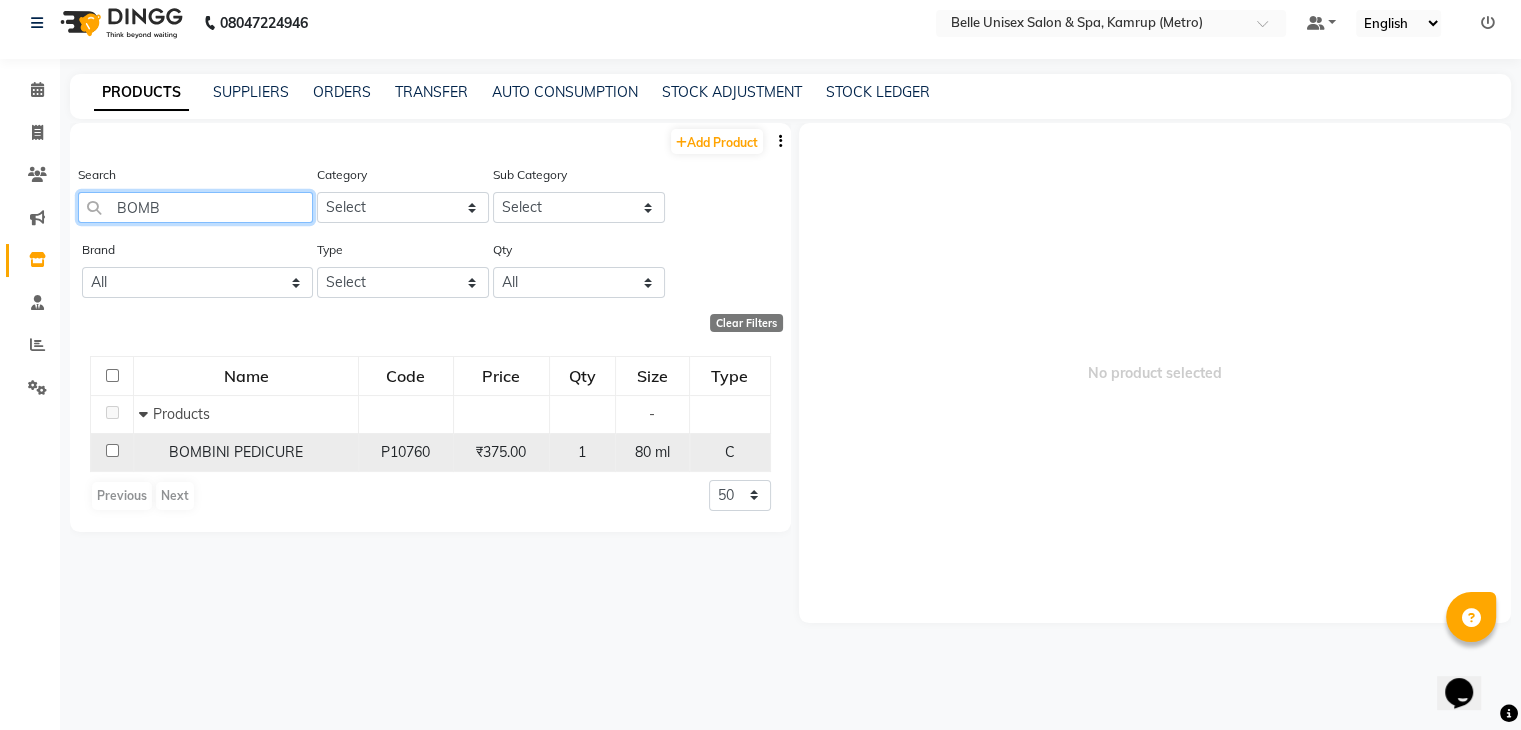 type on "BOMB" 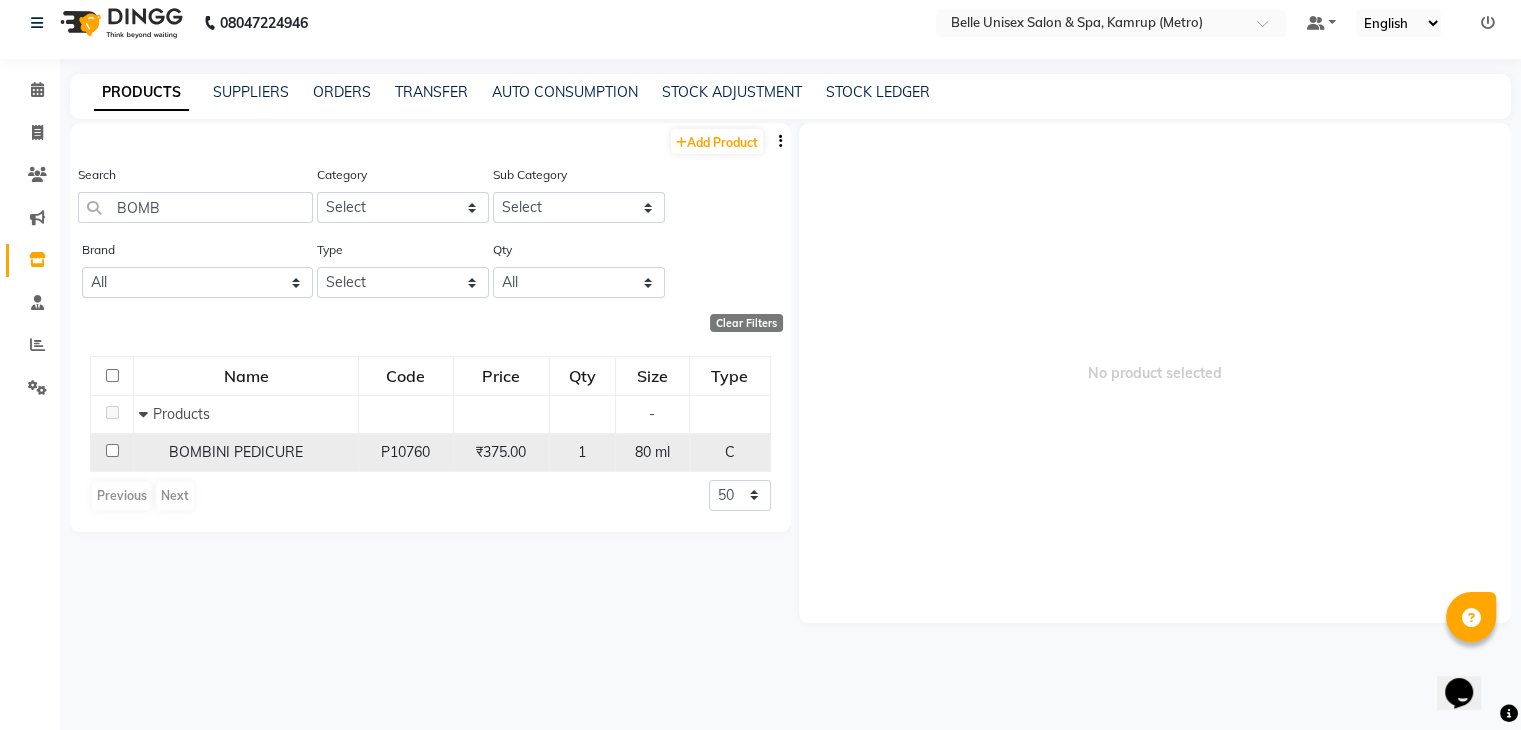 click 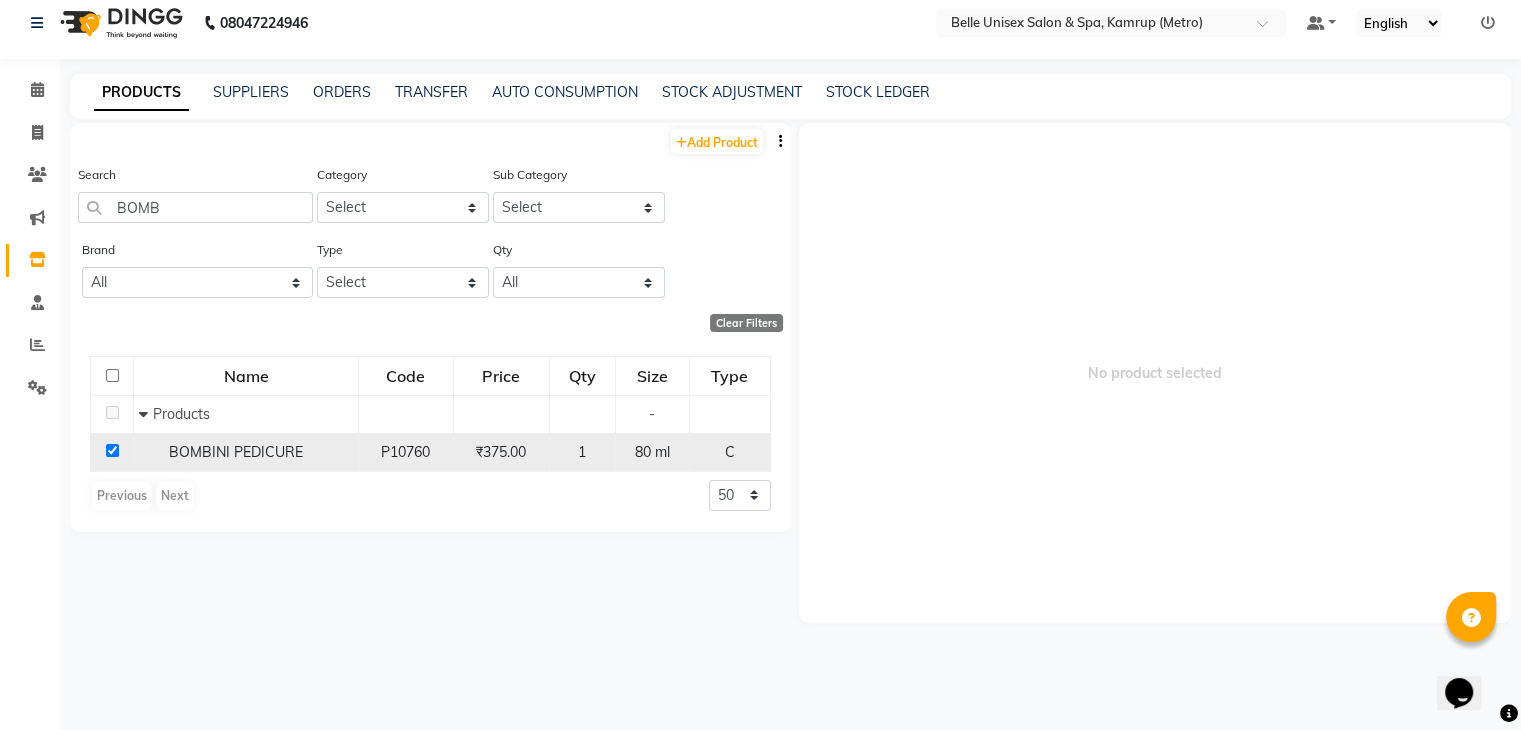 checkbox on "true" 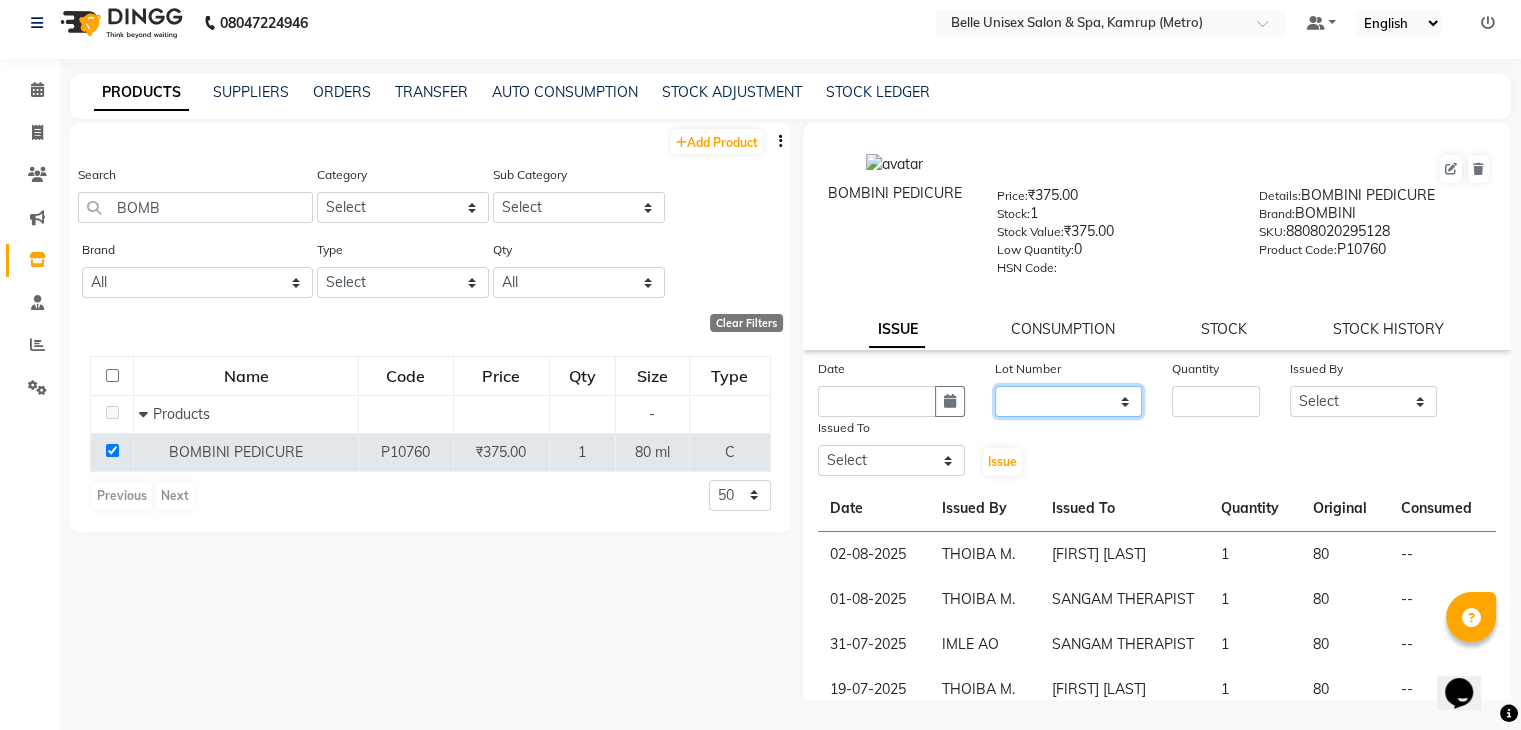 click on "None" 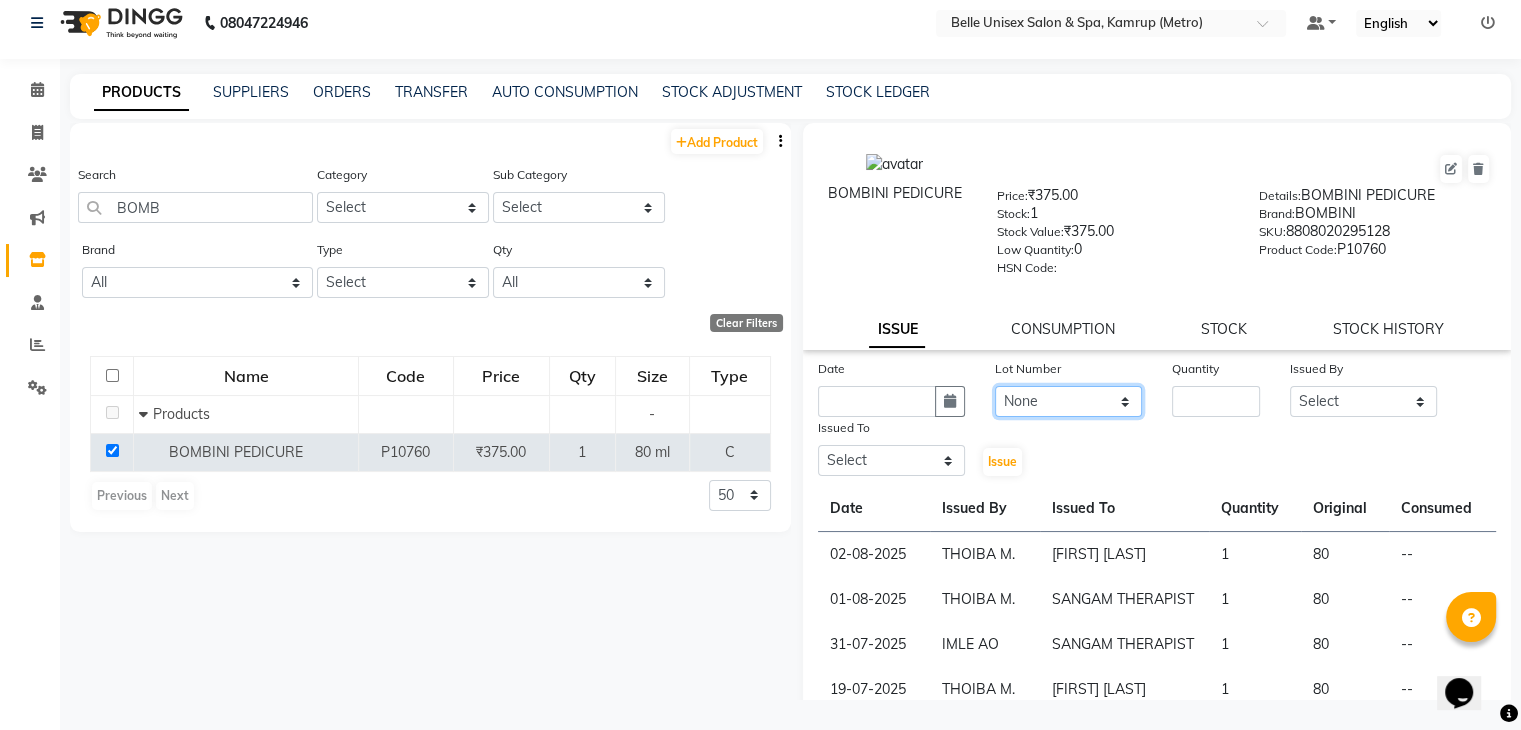 click on "None" 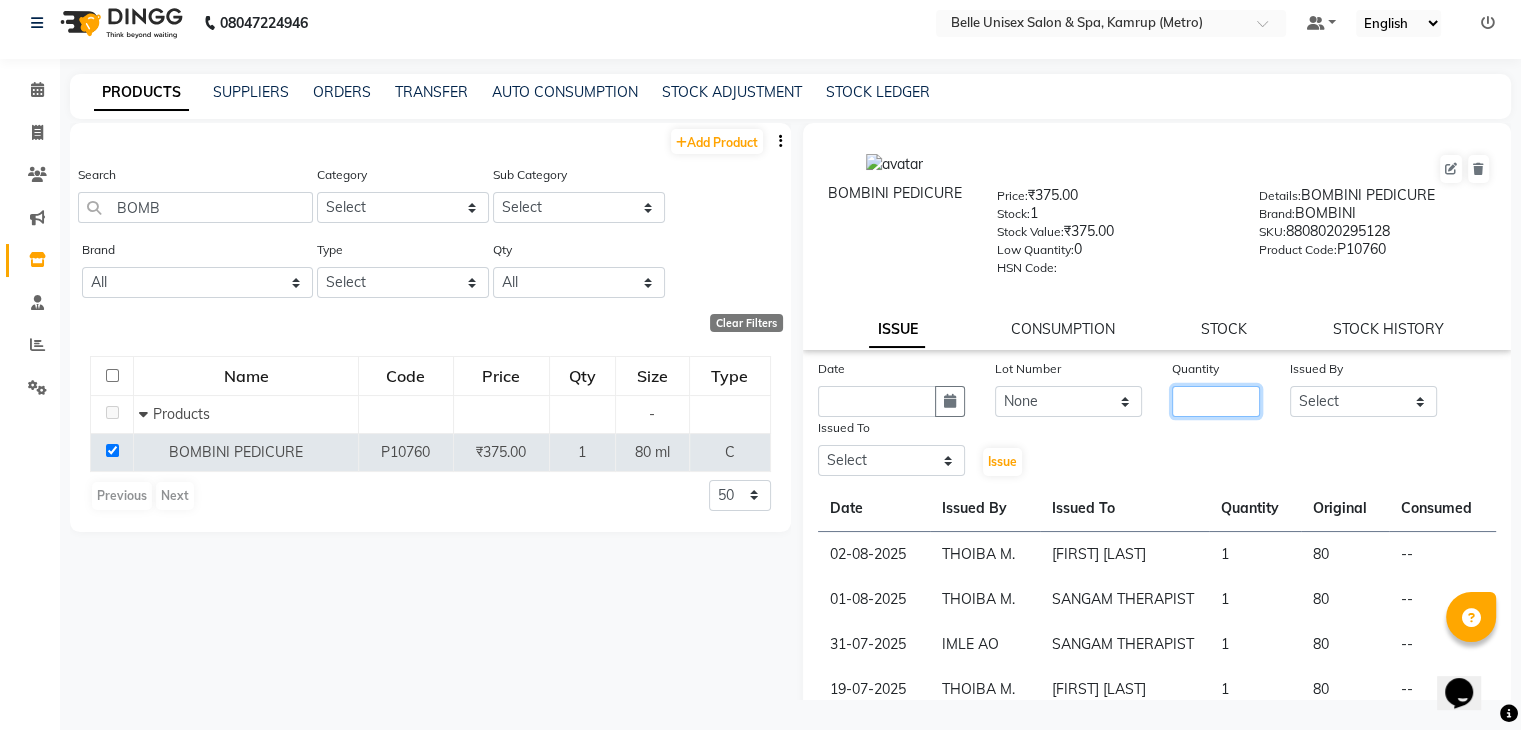 click 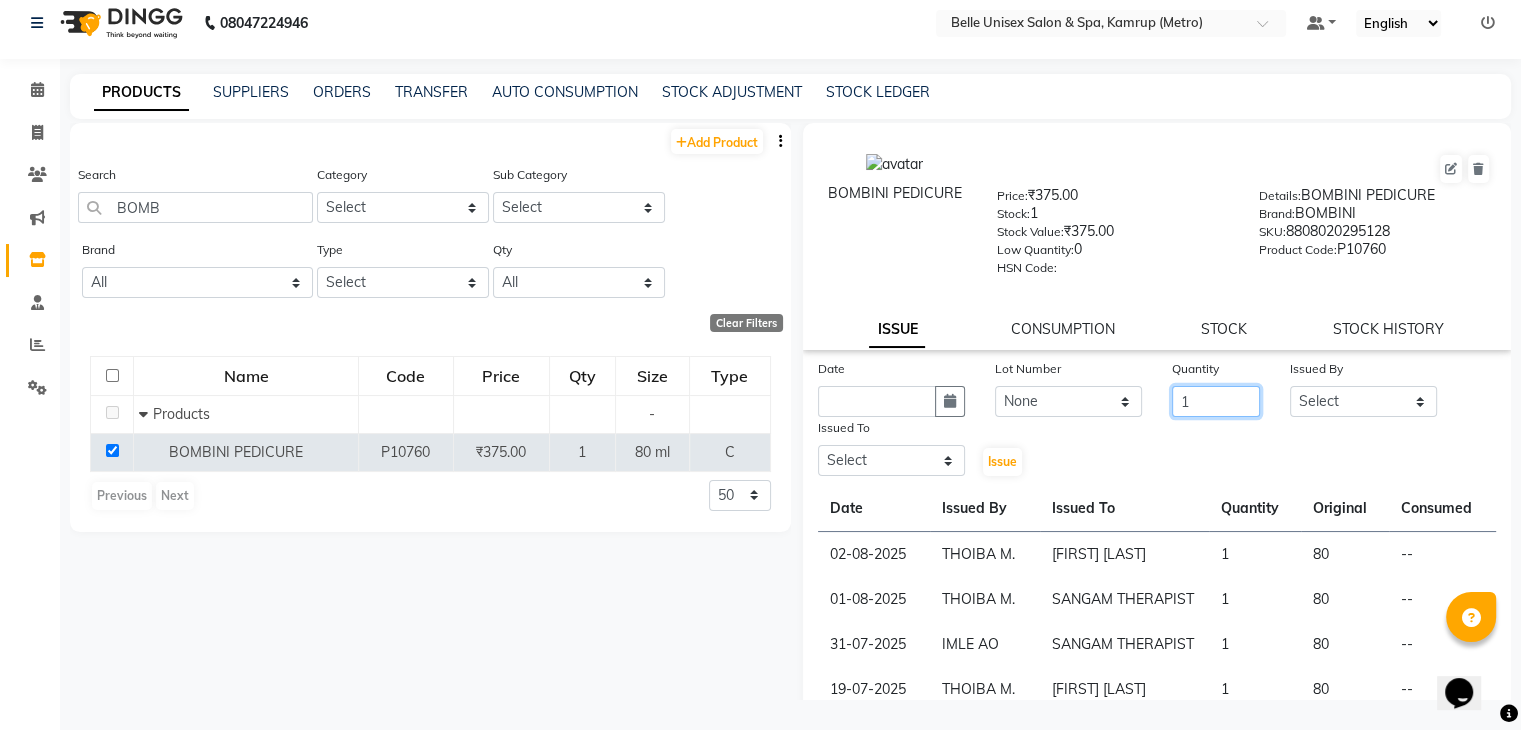 type on "1" 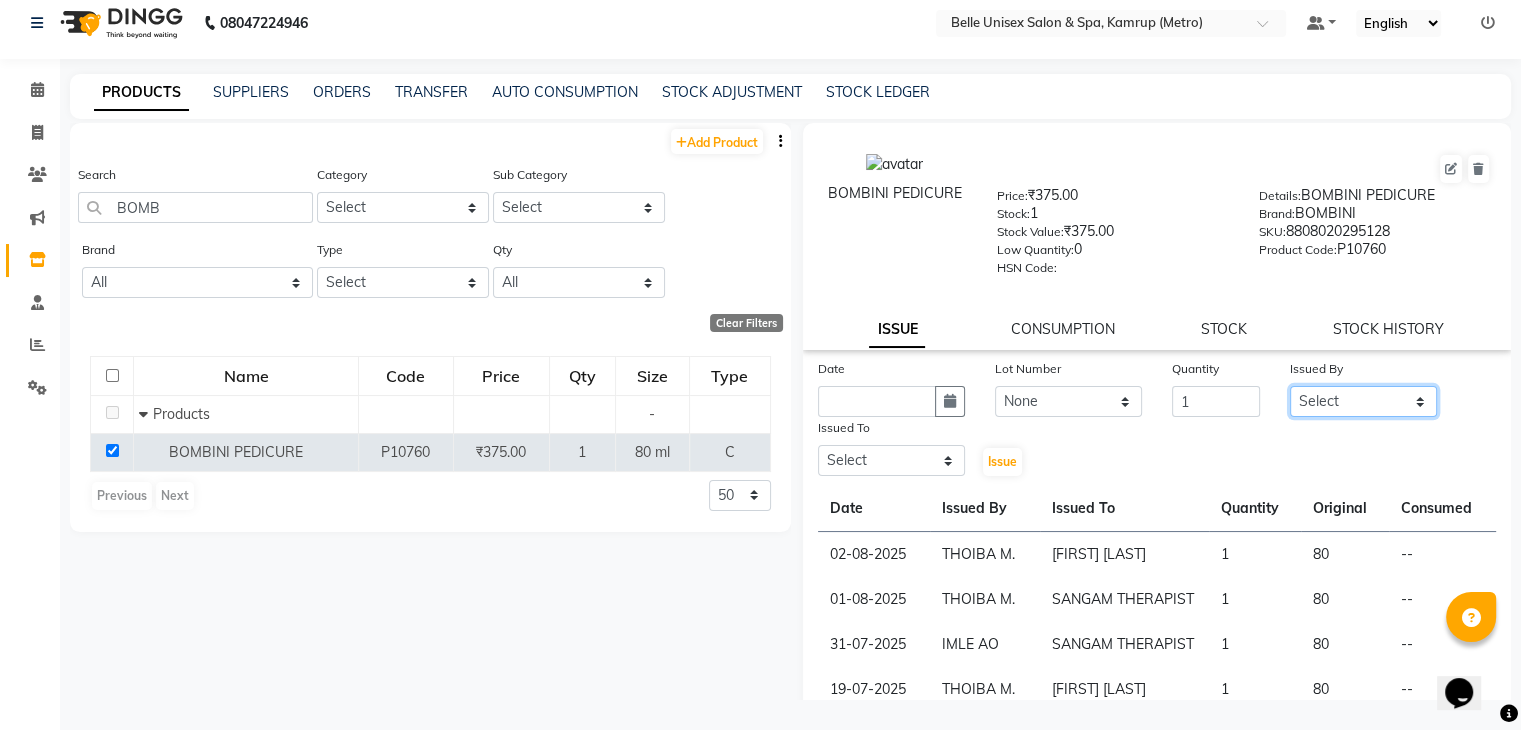 click on "Select ABBE Admin id [FIRST] UHD ASEM COUNTER SALE IMLE AO JUPITARA(HK) PURNIMA HK RANA KANTI SINHA SABEHA SANGAM THERAPIST SOBITA BU THOIBA M." 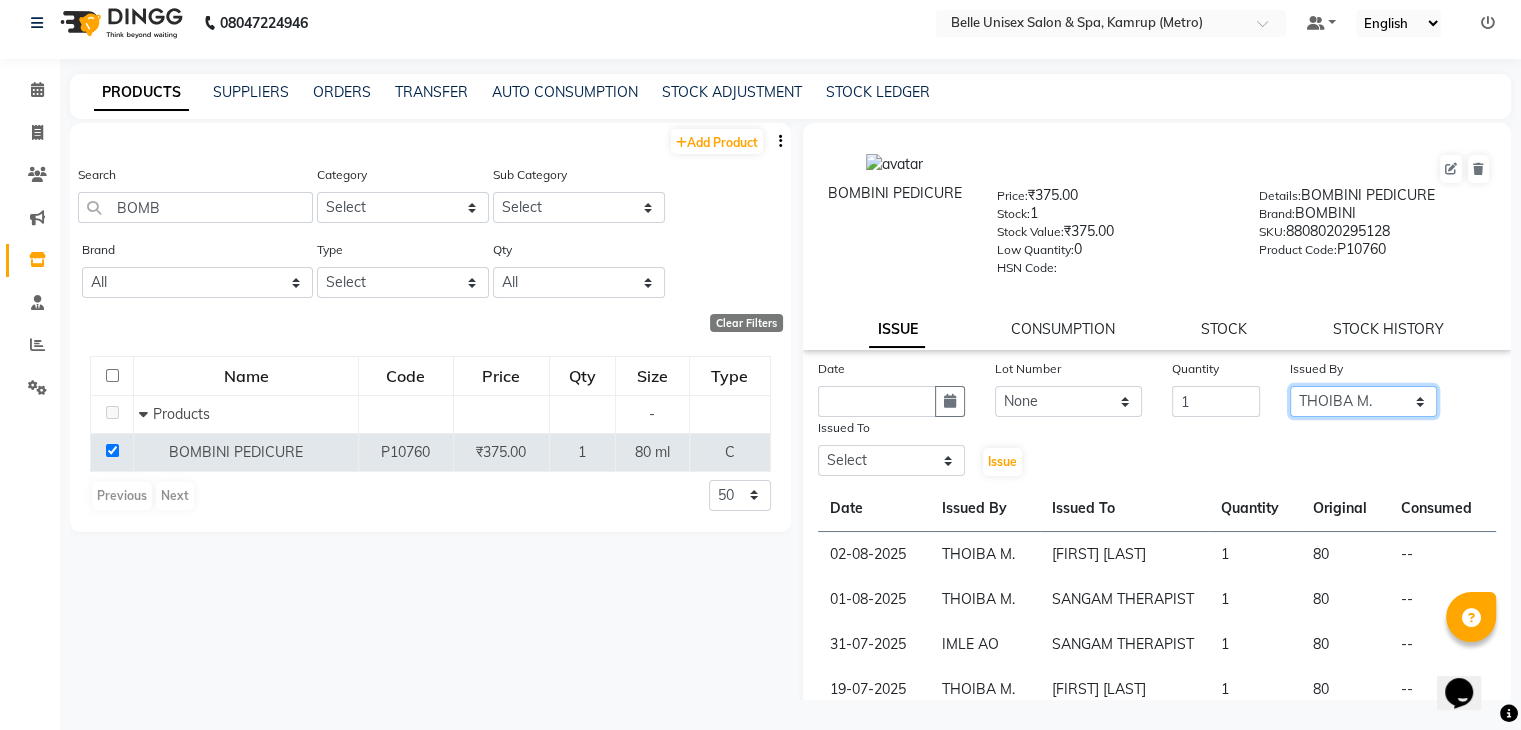 click on "Select ABBE Admin id [FIRST] UHD ASEM COUNTER SALE IMLE AO JUPITARA(HK) PURNIMA HK RANA KANTI SINHA SABEHA SANGAM THERAPIST SOBITA BU THOIBA M." 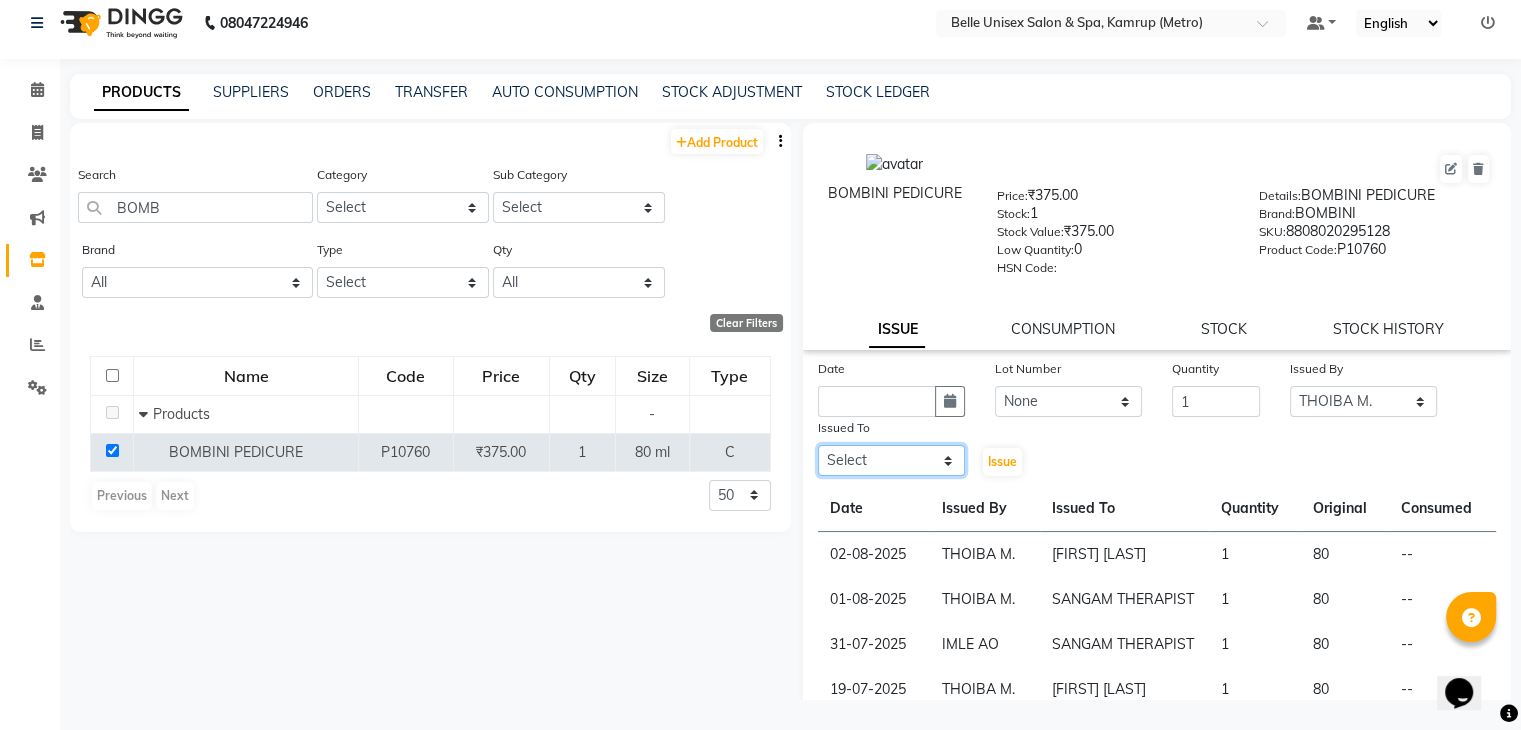 click on "Select ABBE Admin id [FIRST] UHD ASEM COUNTER SALE IMLE AO JUPITARA(HK) PURNIMA HK RANA KANTI SINHA SABEHA SANGAM THERAPIST SOBITA BU THOIBA M." 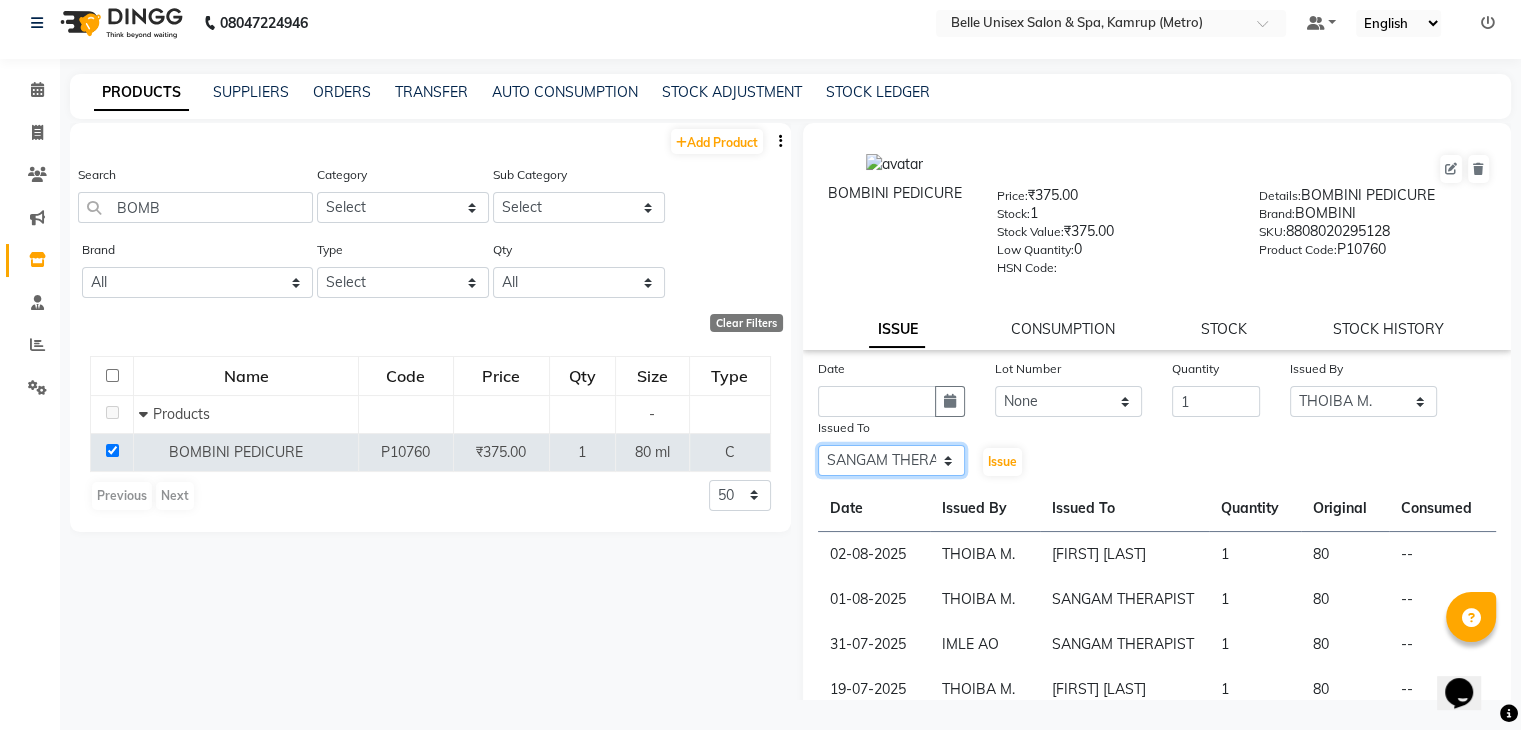 click on "Select ABBE Admin id [FIRST] UHD ASEM COUNTER SALE IMLE AO JUPITARA(HK) PURNIMA HK RANA KANTI SINHA SABEHA SANGAM THERAPIST SOBITA BU THOIBA M." 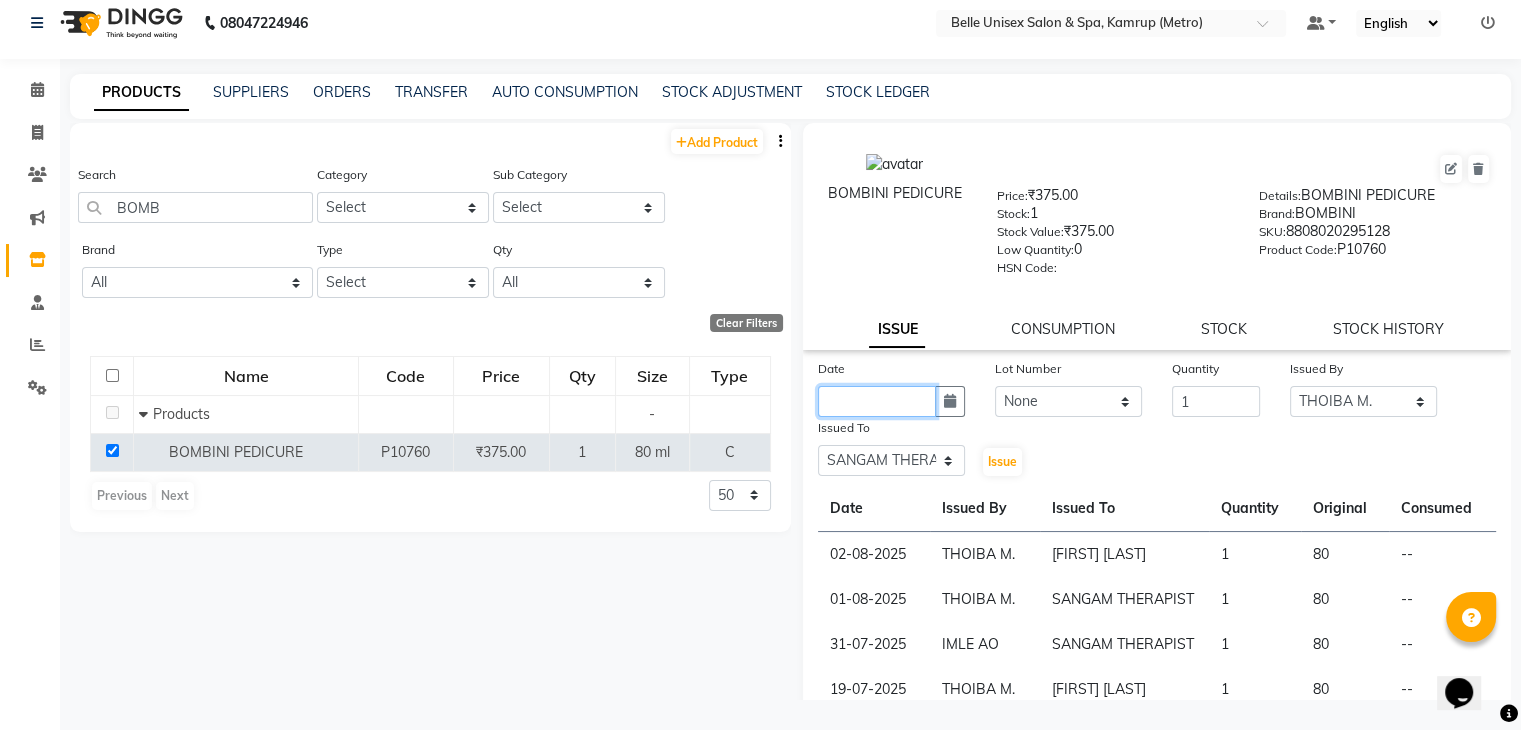 click 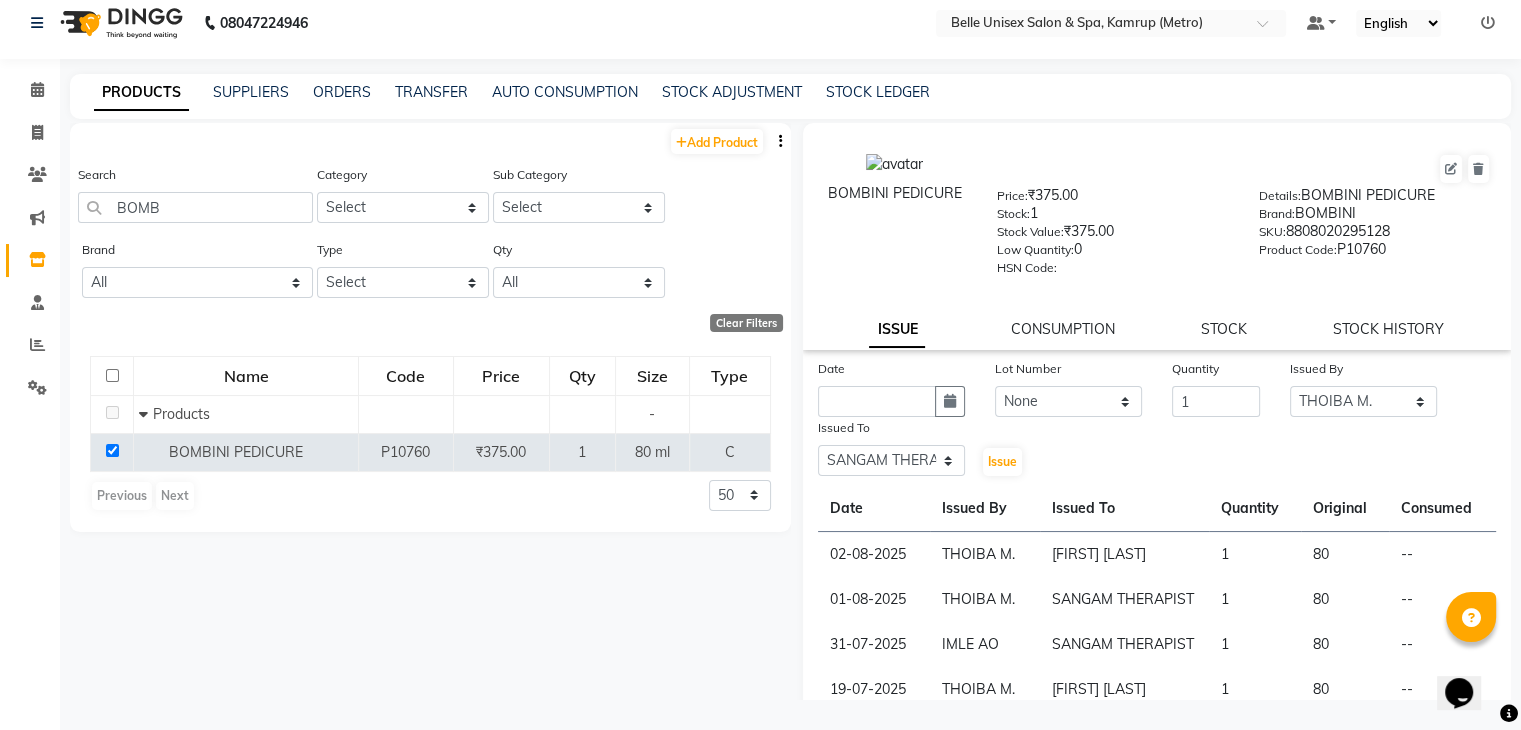 select on "8" 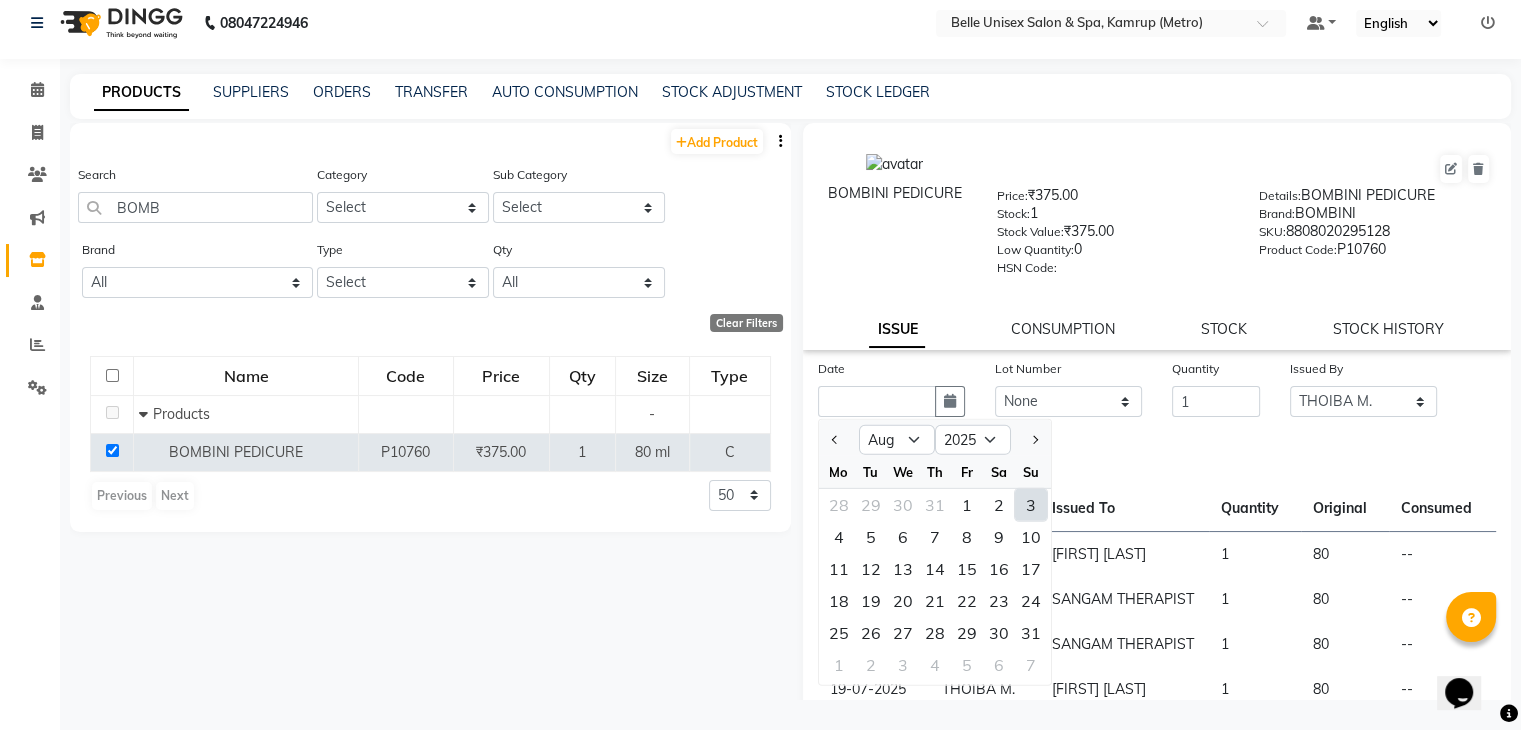 click on "3" 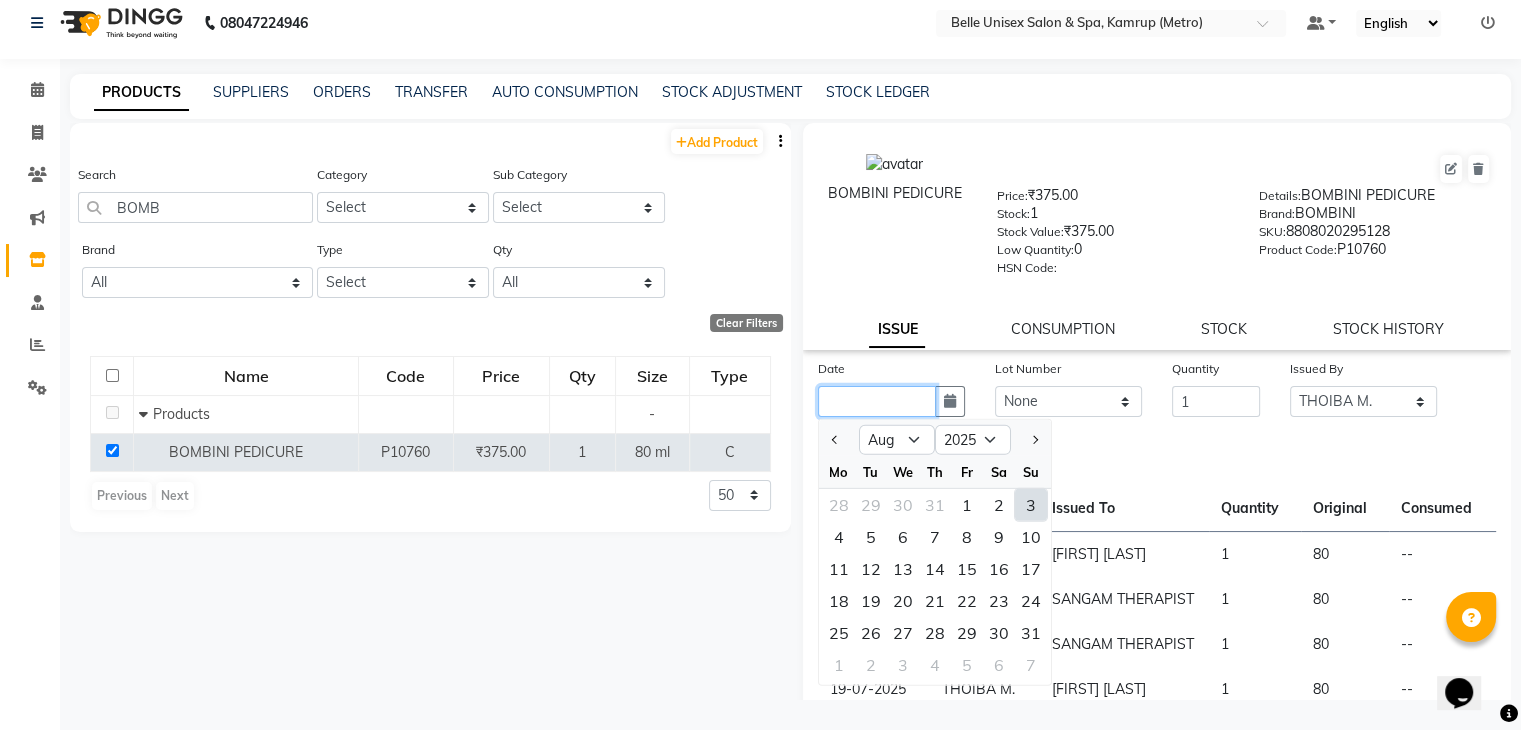 type on "03-08-2025" 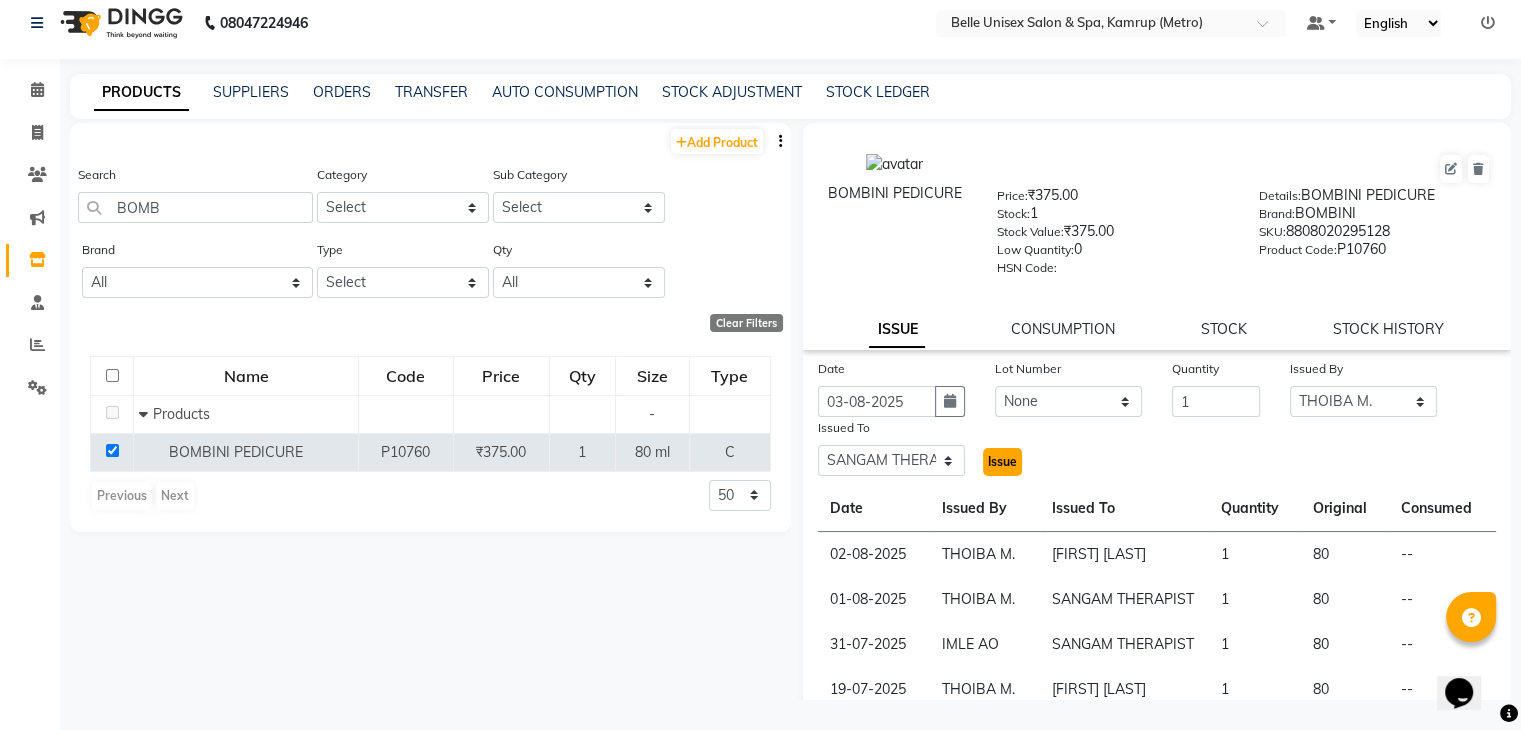 click on "Issue" 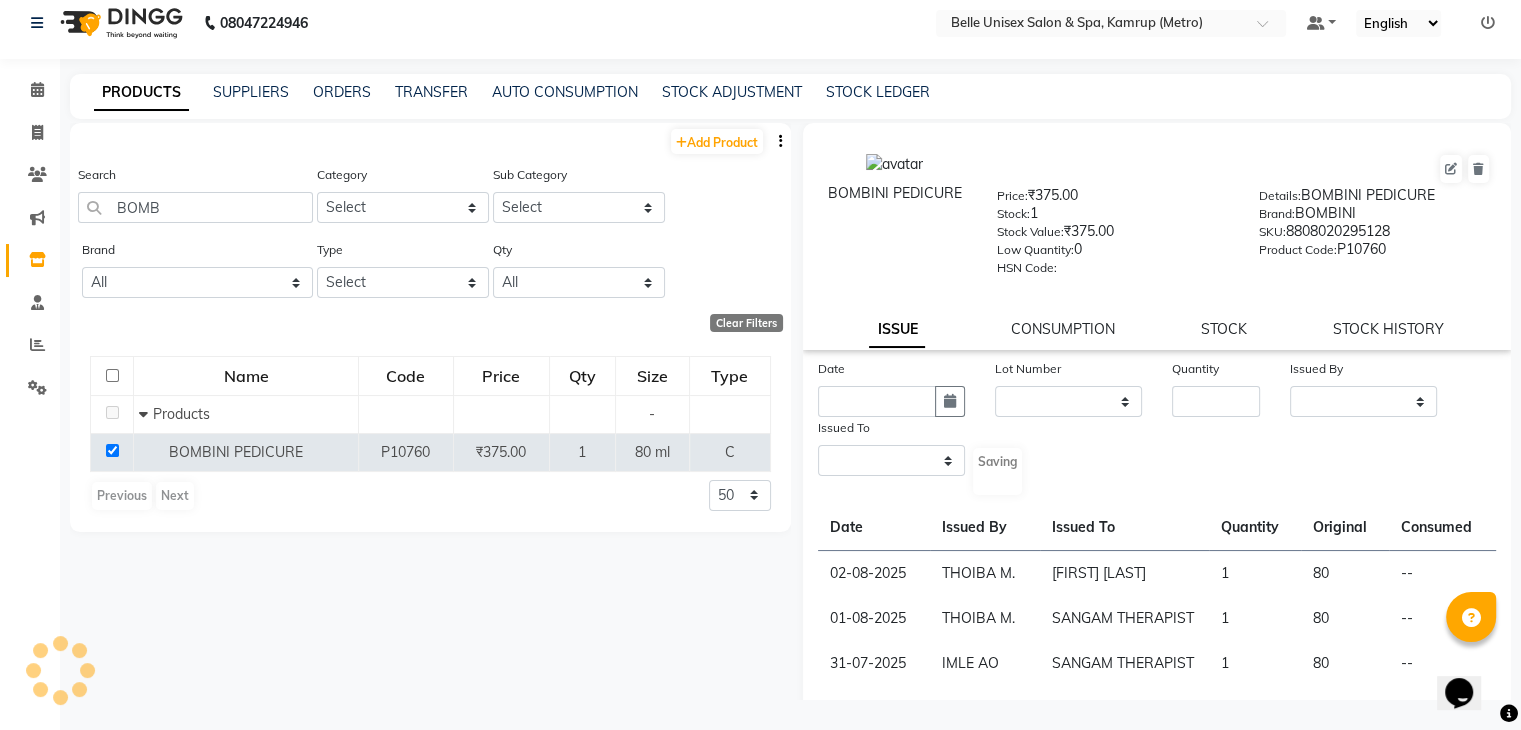 select 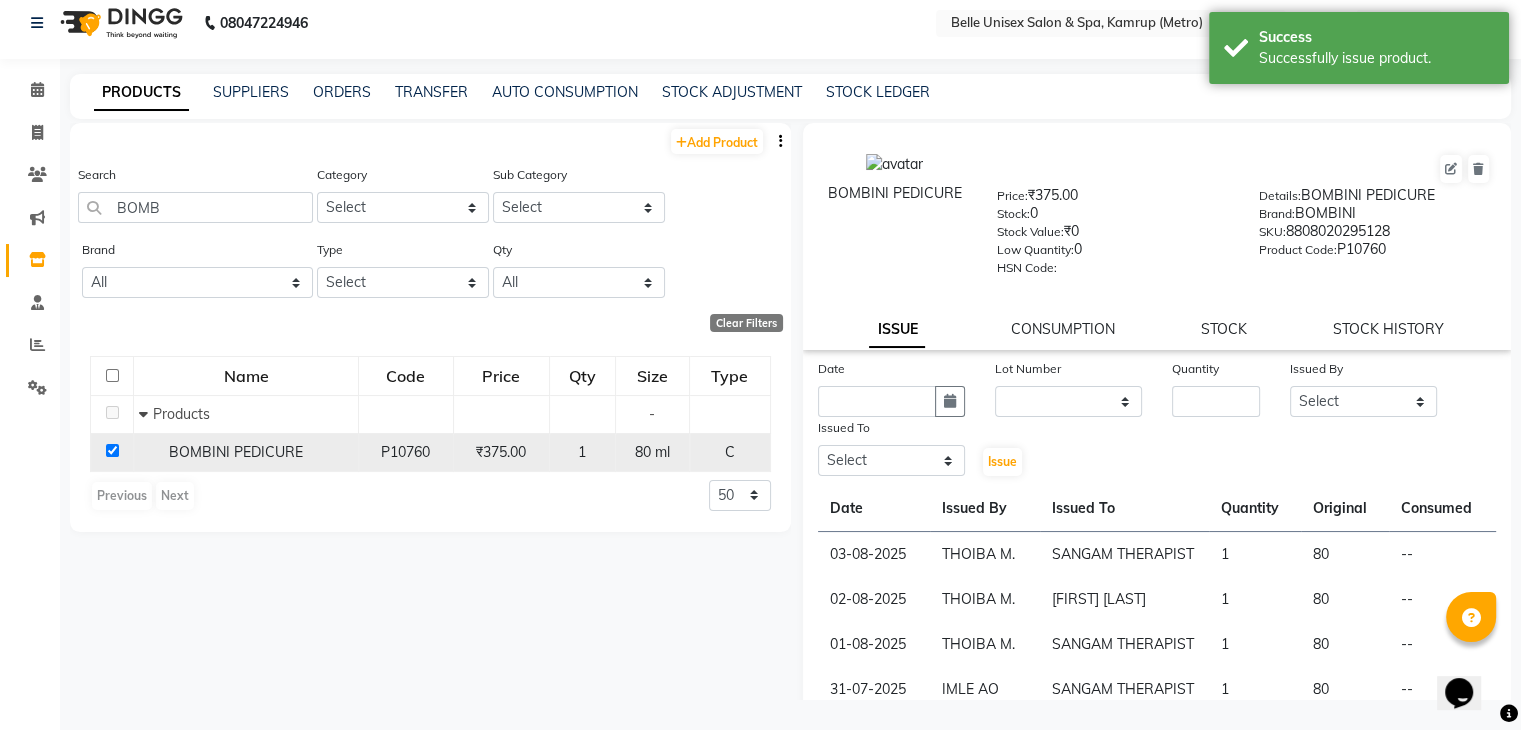 click 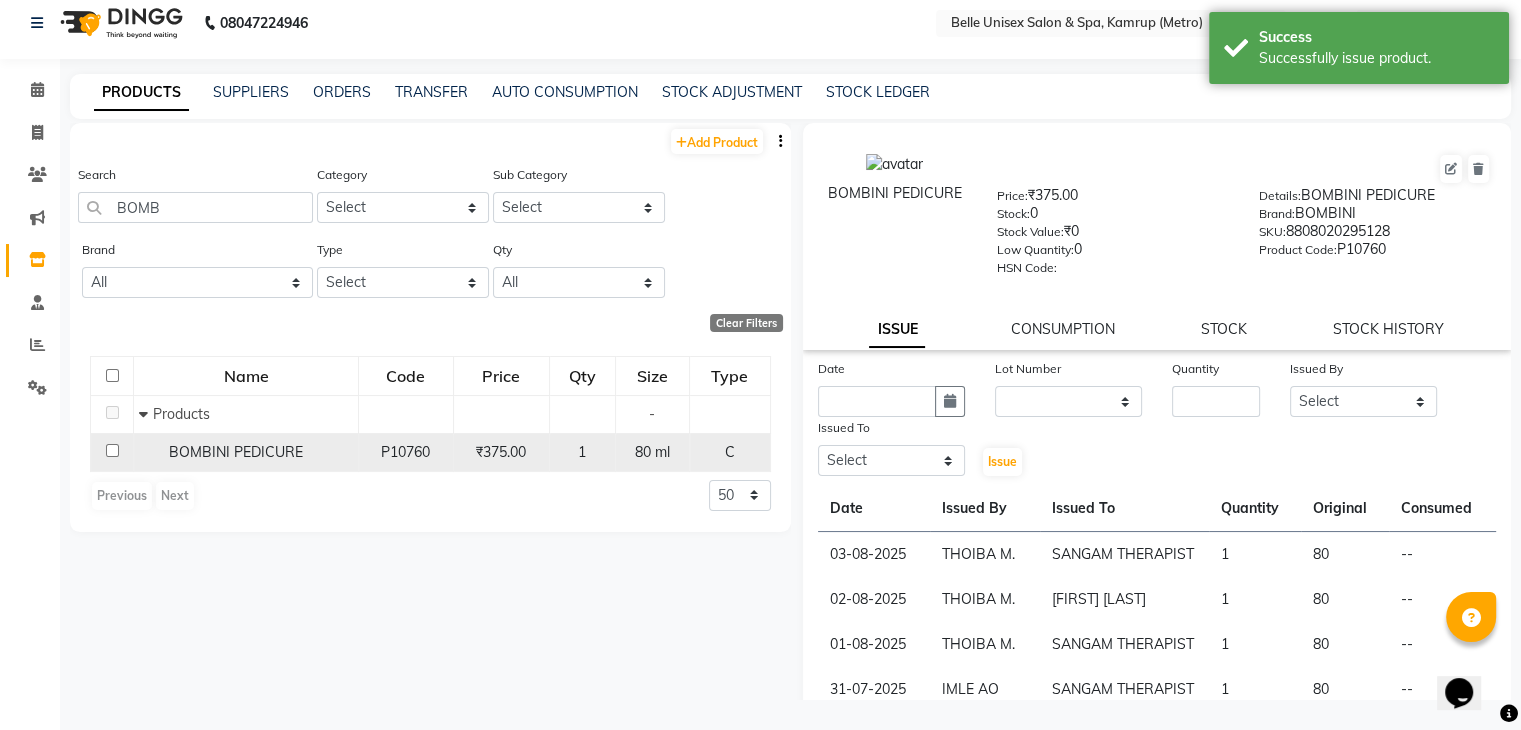 checkbox on "false" 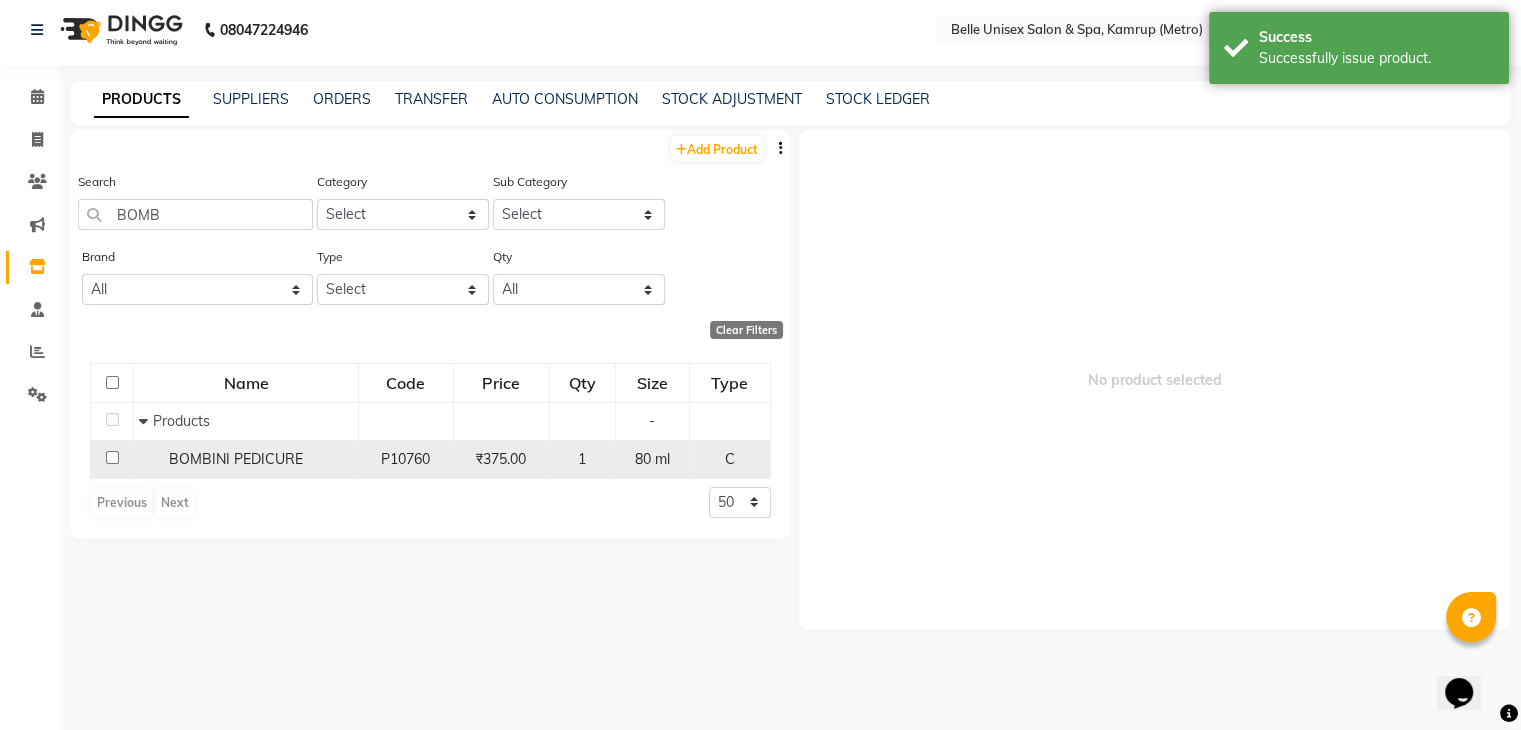 scroll, scrollTop: 0, scrollLeft: 0, axis: both 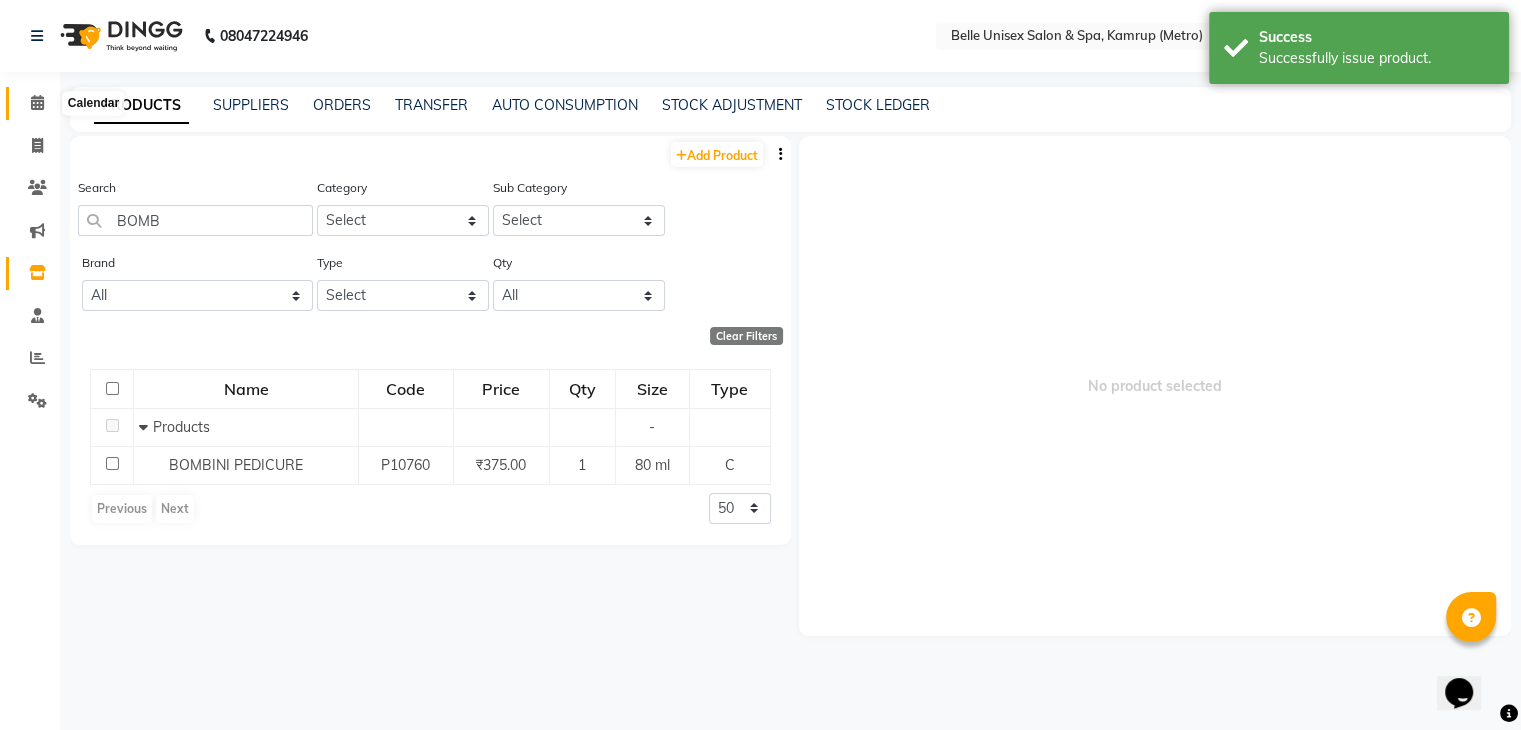 click 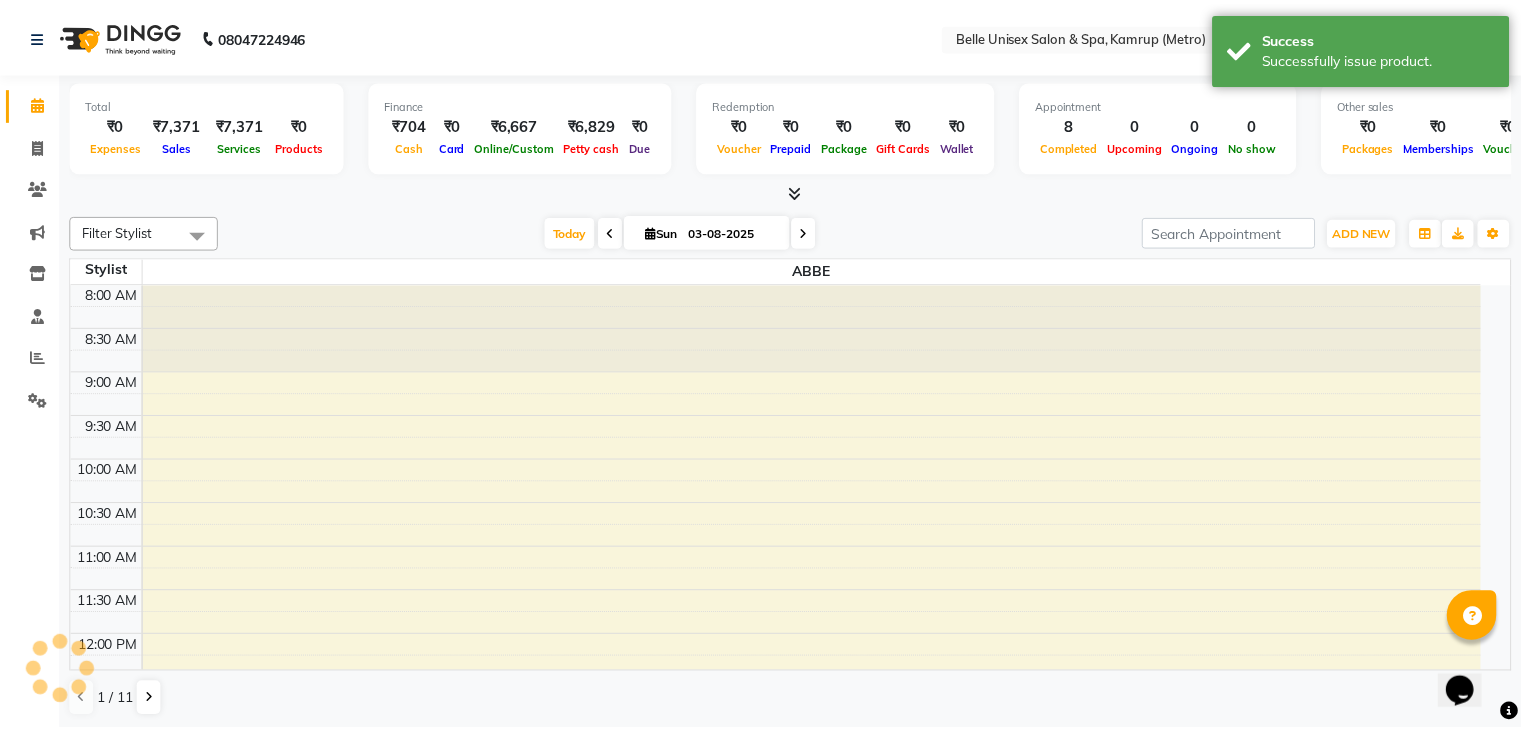 scroll, scrollTop: 0, scrollLeft: 0, axis: both 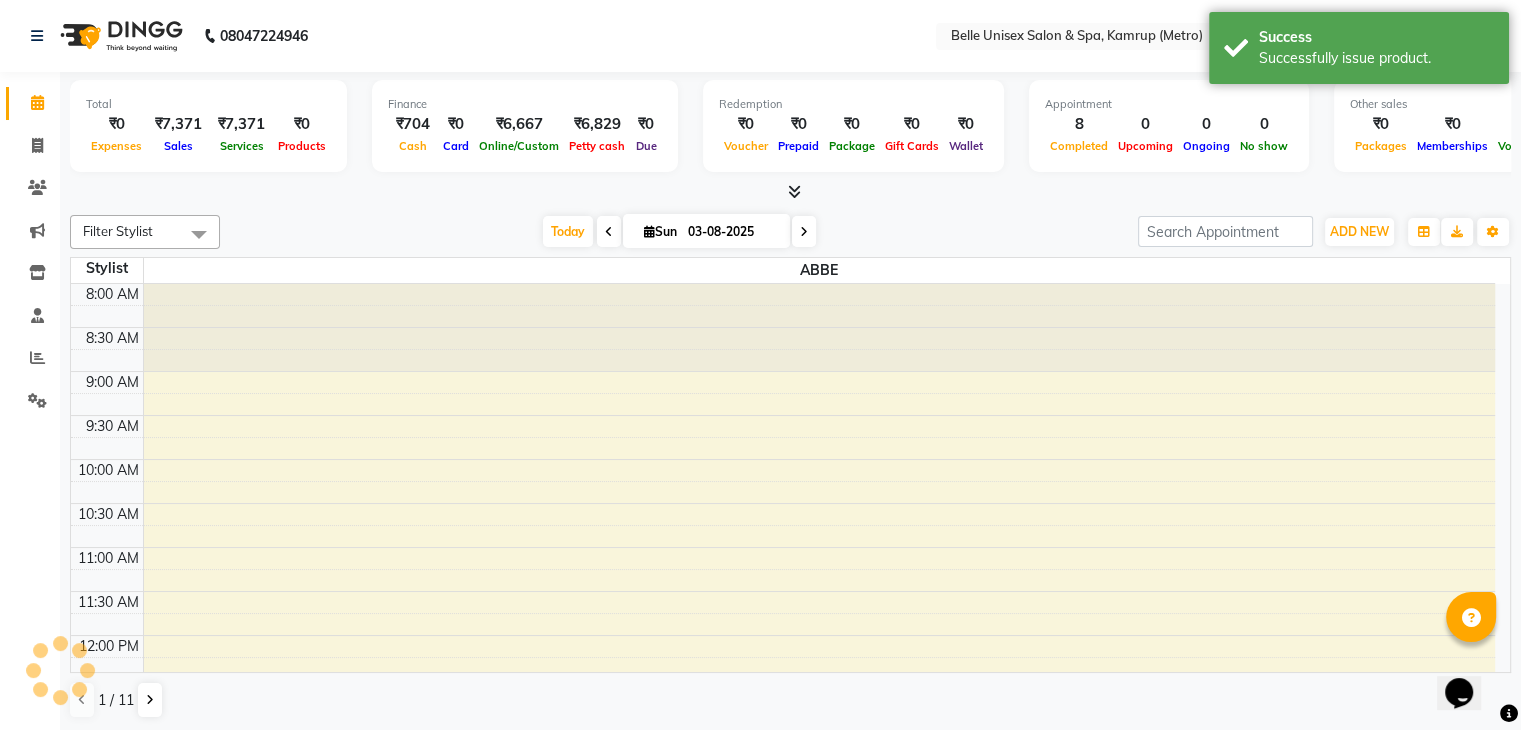 click at bounding box center [790, 192] 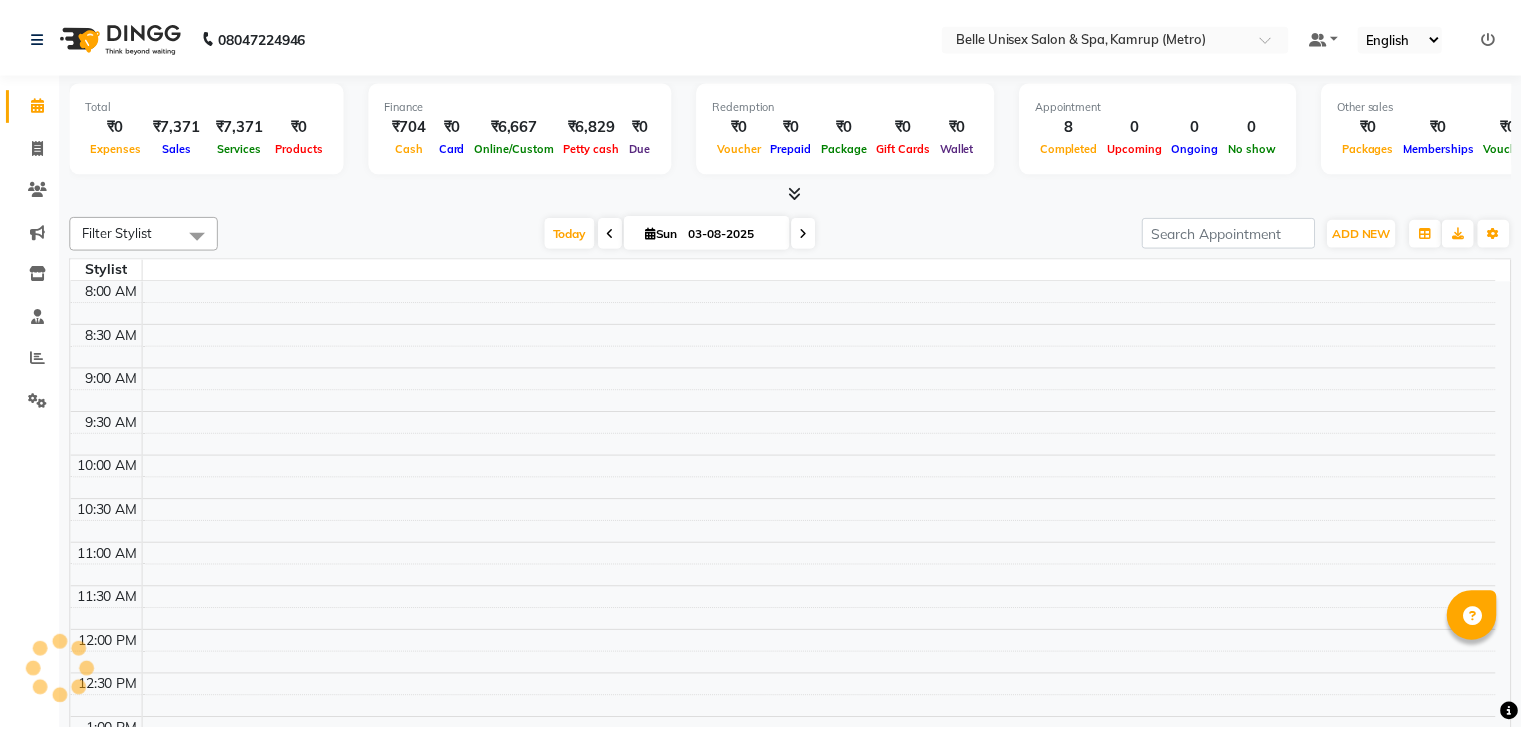 scroll, scrollTop: 0, scrollLeft: 0, axis: both 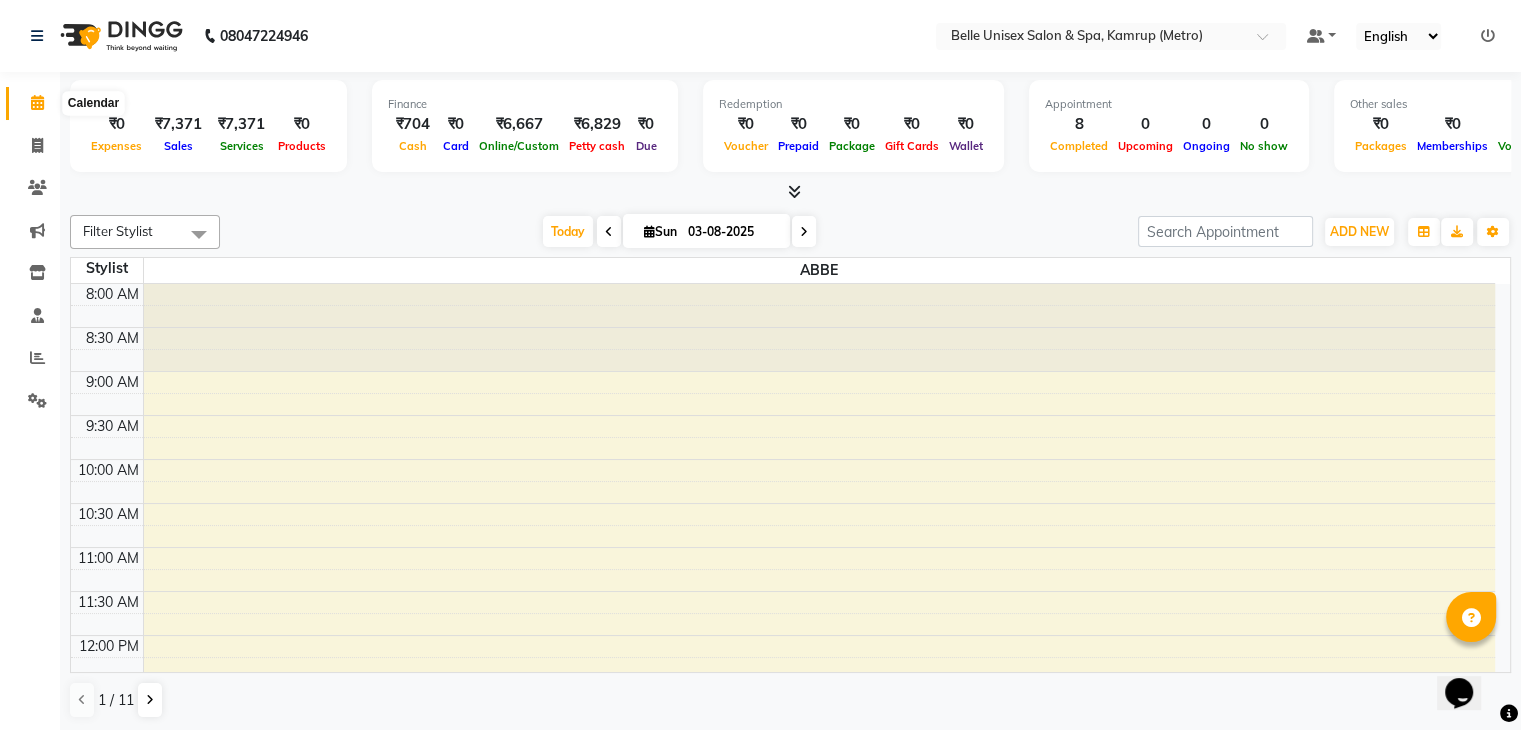 click 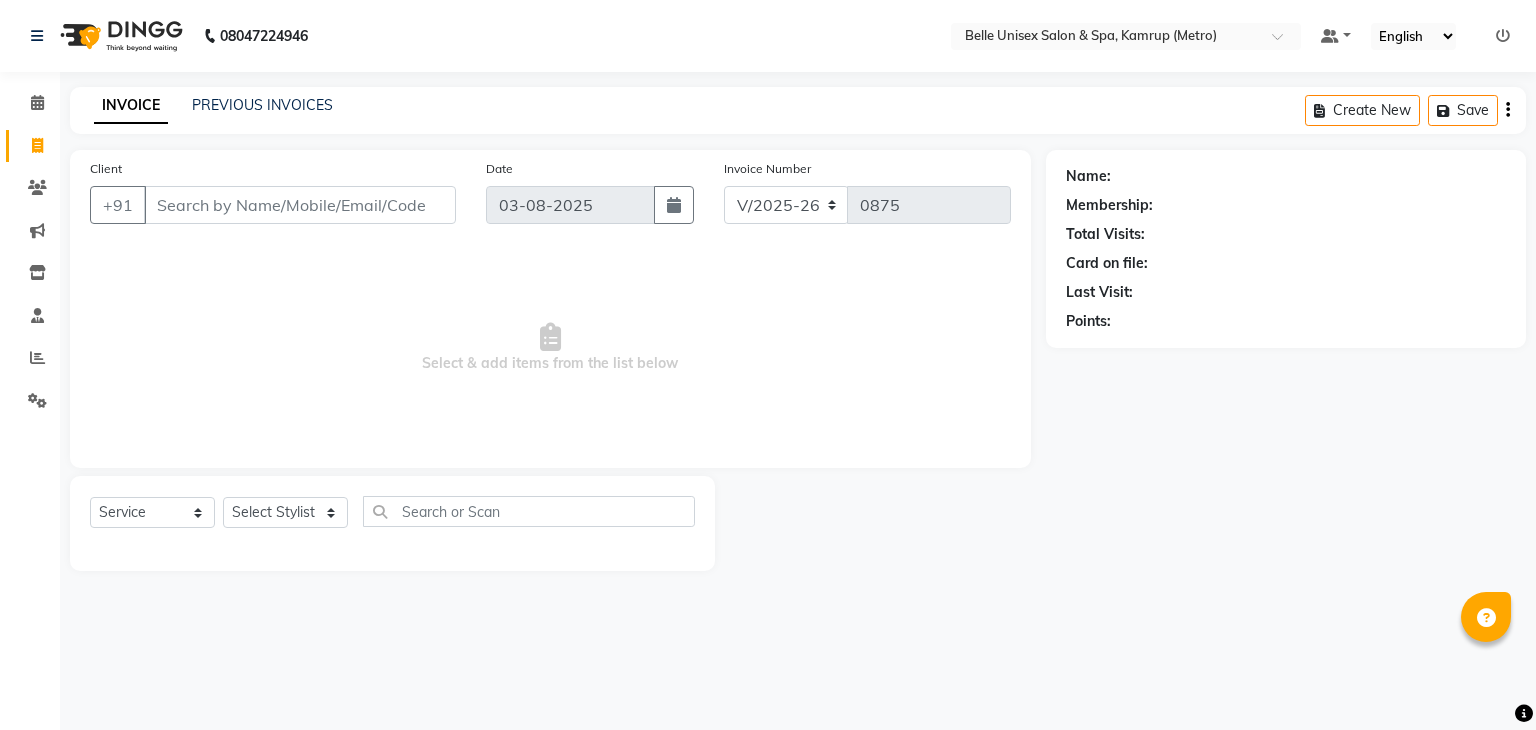 select on "7291" 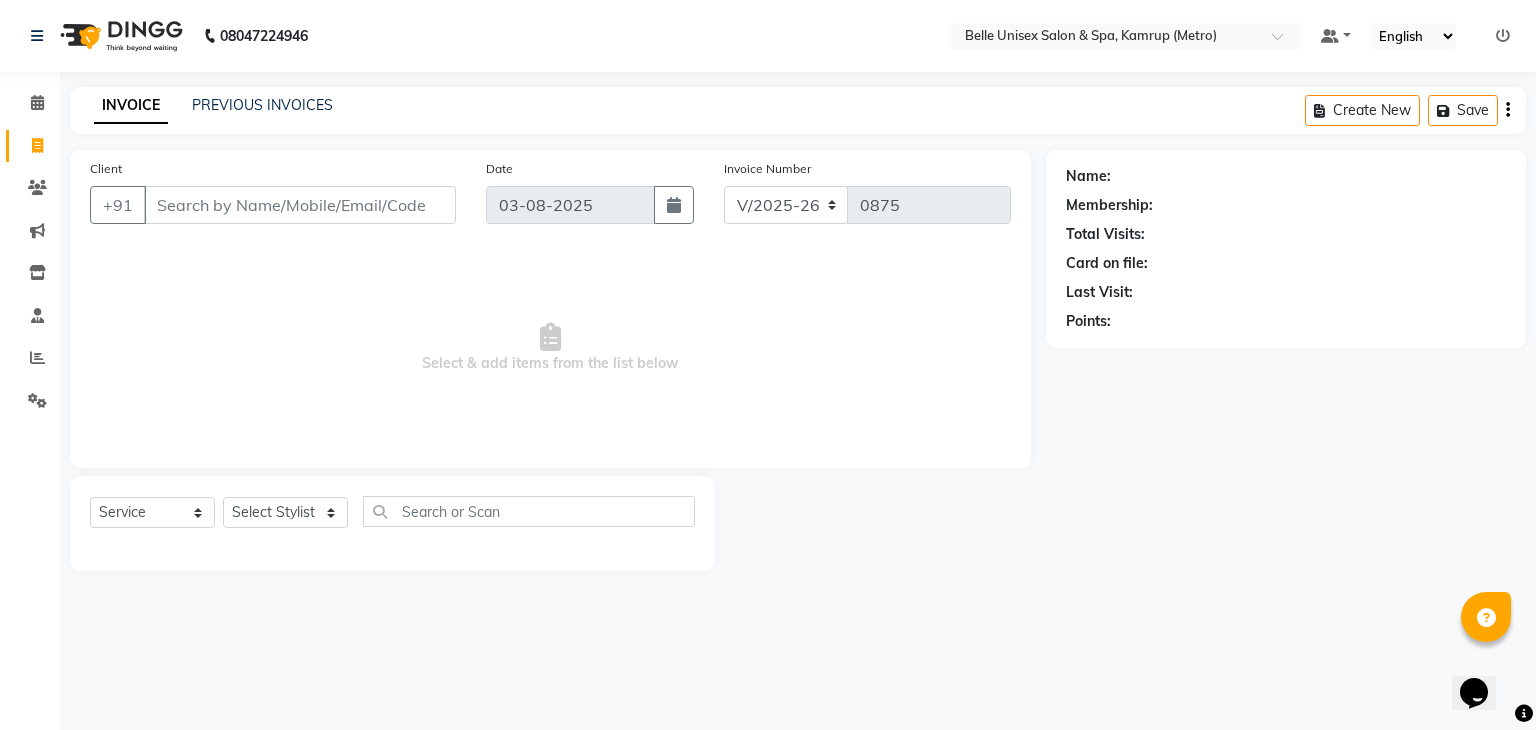 scroll, scrollTop: 0, scrollLeft: 0, axis: both 